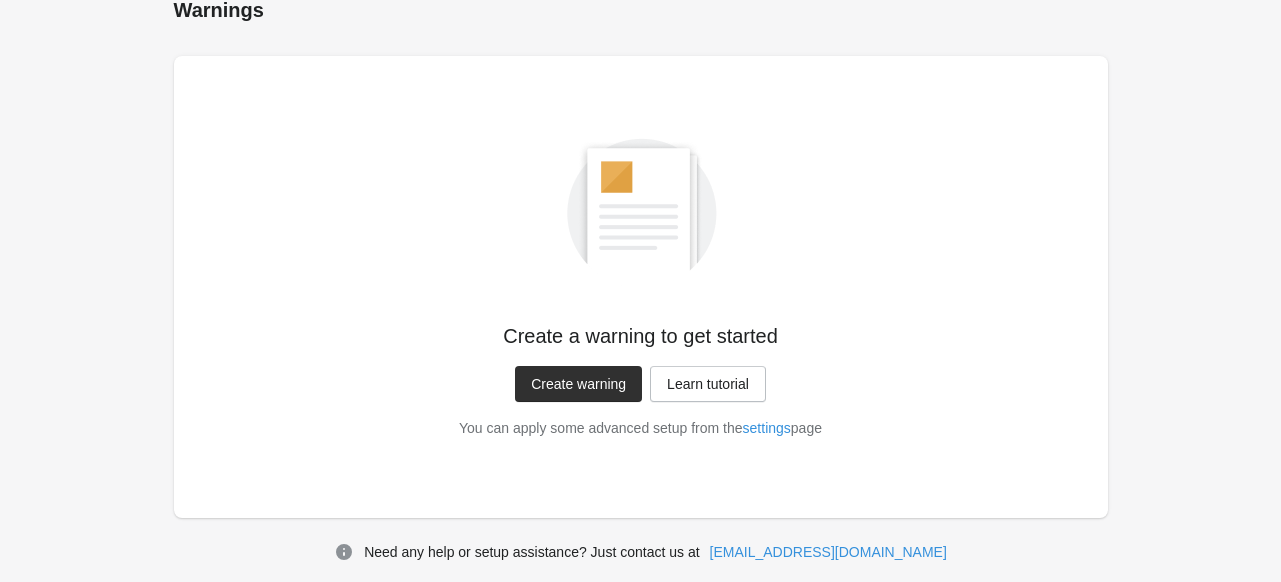 scroll, scrollTop: 41, scrollLeft: 0, axis: vertical 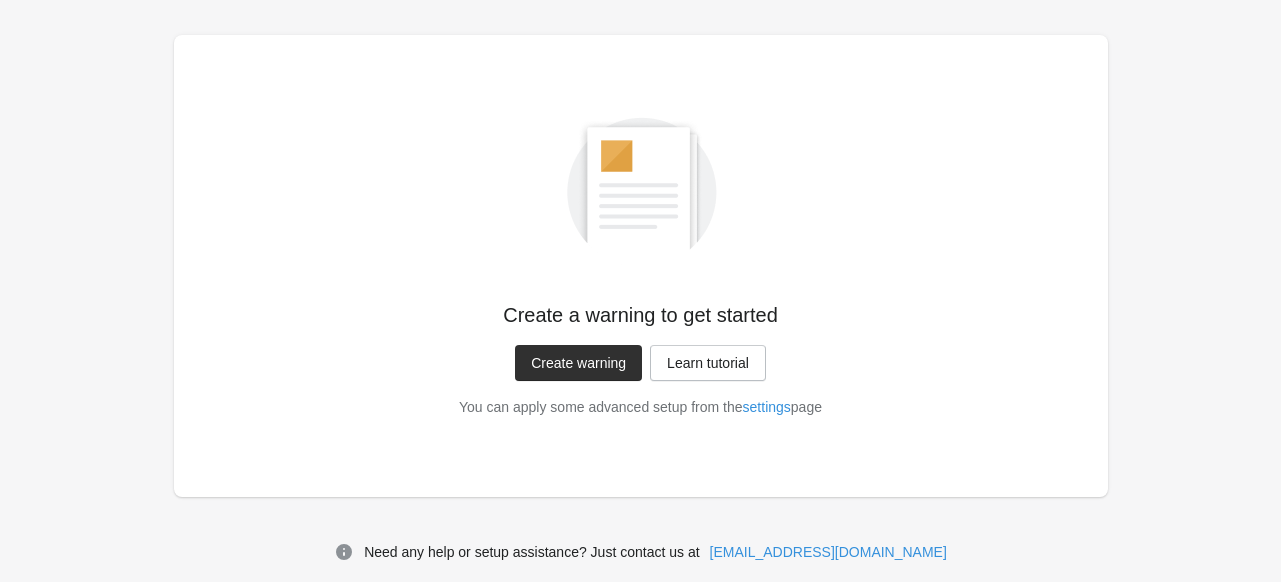 click on "Create warning" at bounding box center [578, 363] 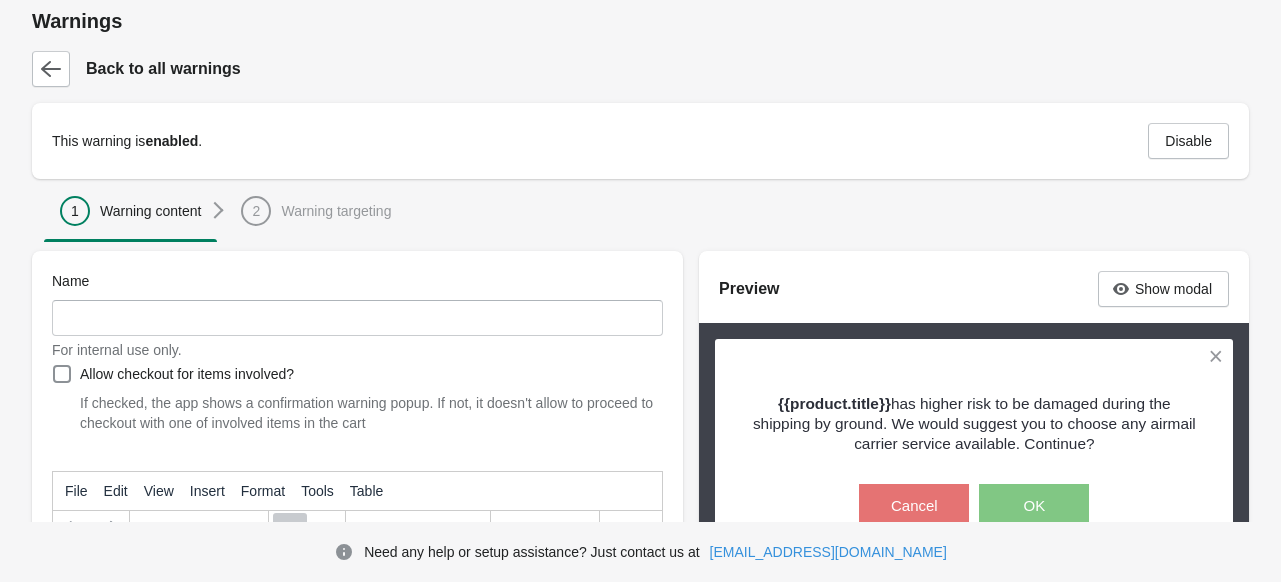 scroll, scrollTop: 0, scrollLeft: 0, axis: both 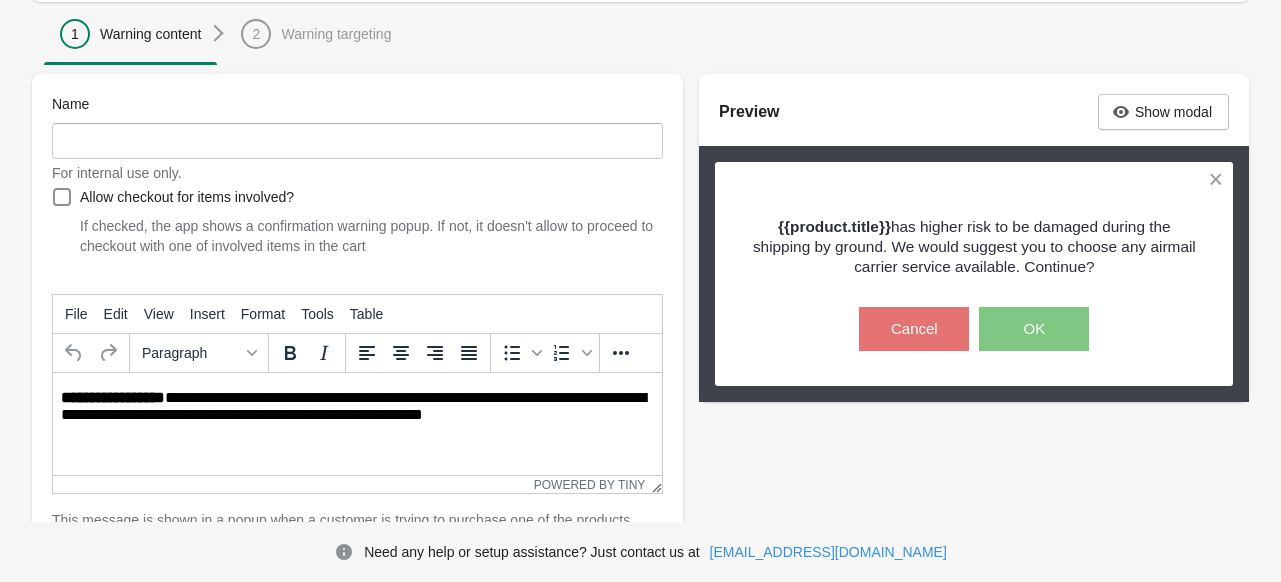 click on "2 Warning targeting" at bounding box center (316, 33) 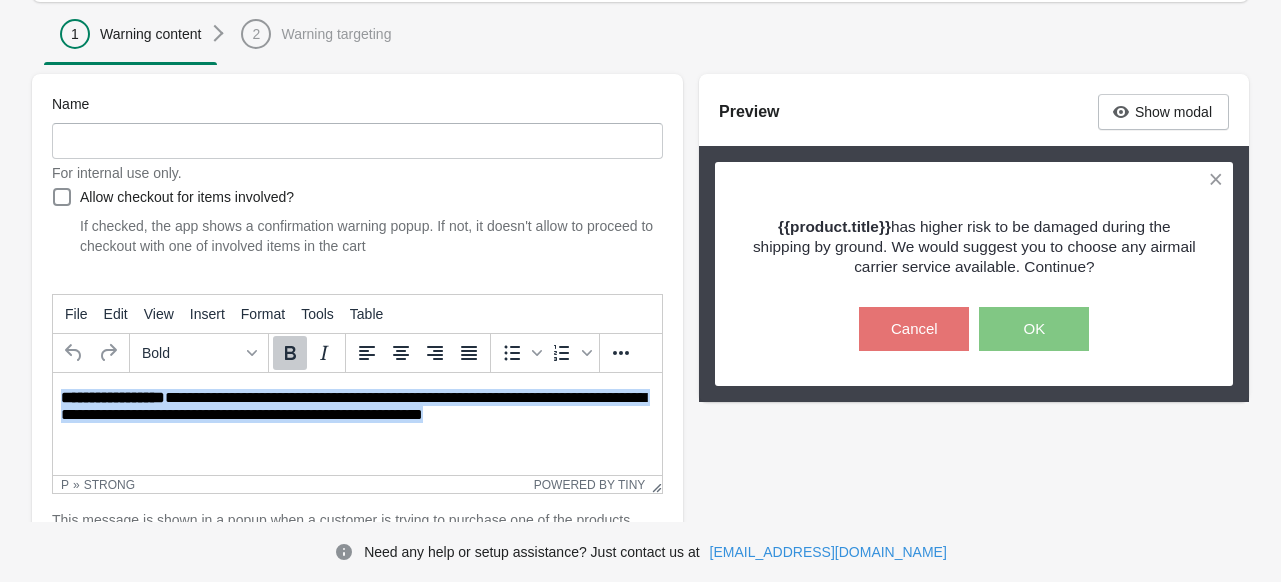 drag, startPoint x: 541, startPoint y: 420, endPoint x: -5, endPoint y: 367, distance: 548.5663 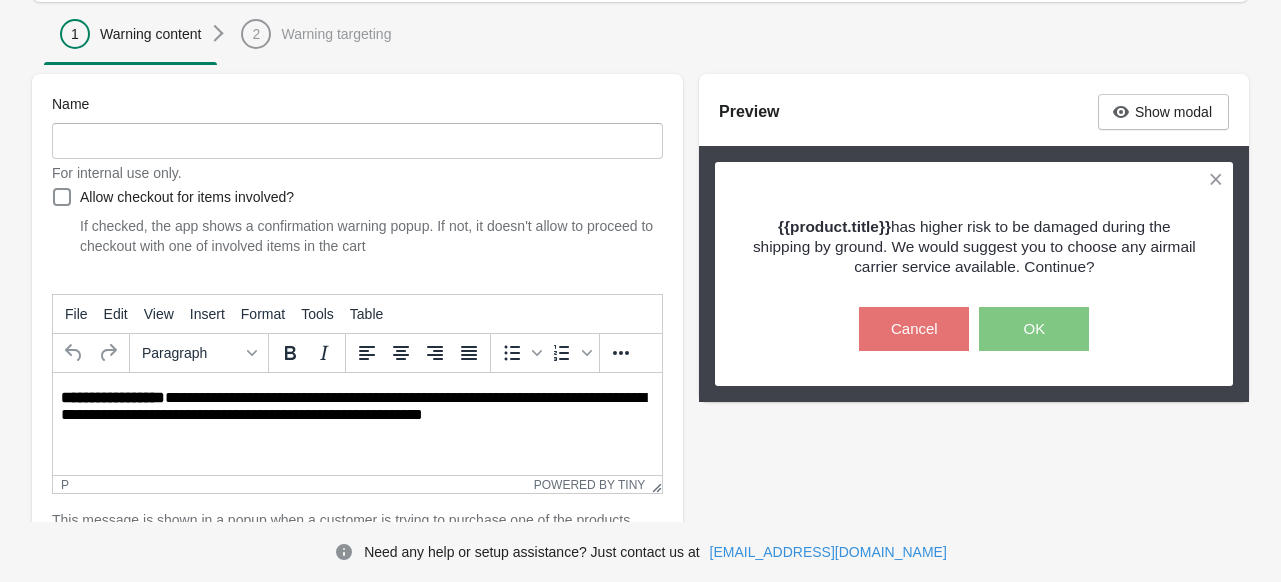 click on "**********" at bounding box center [357, 407] 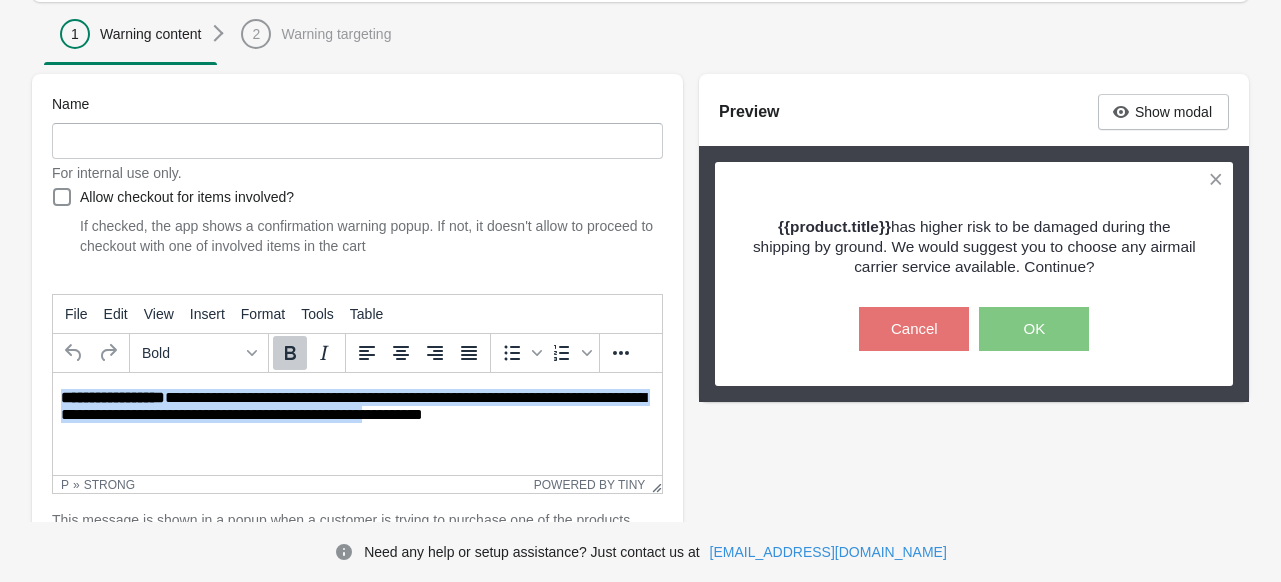 drag, startPoint x: 441, startPoint y: 414, endPoint x: -55, endPoint y: 379, distance: 497.23334 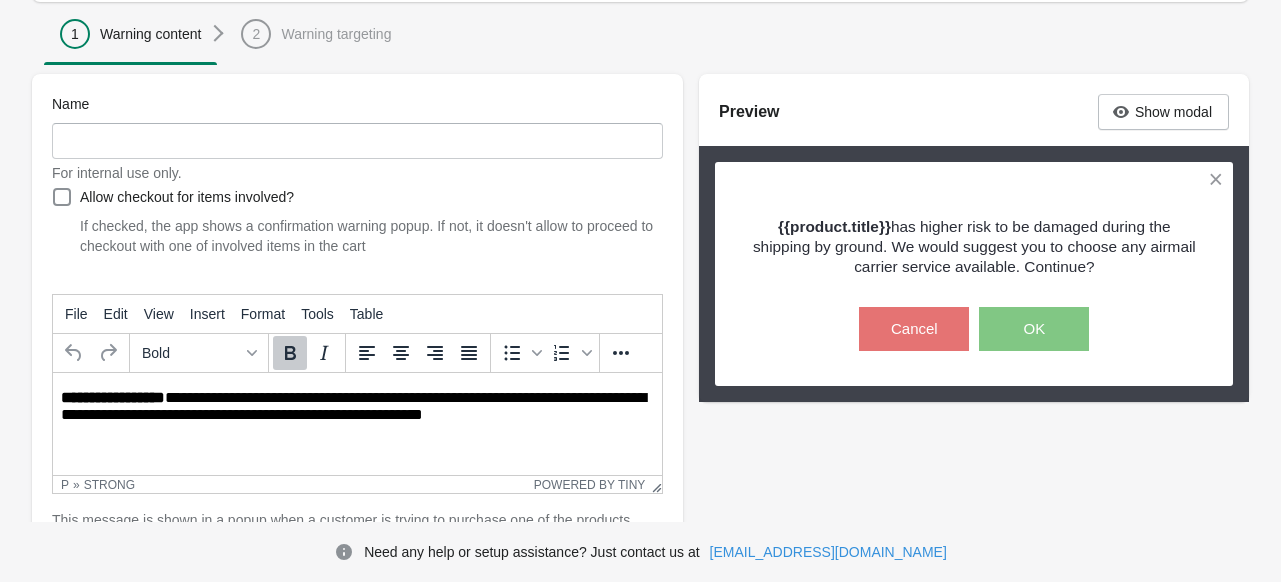 click on "**********" at bounding box center (357, 407) 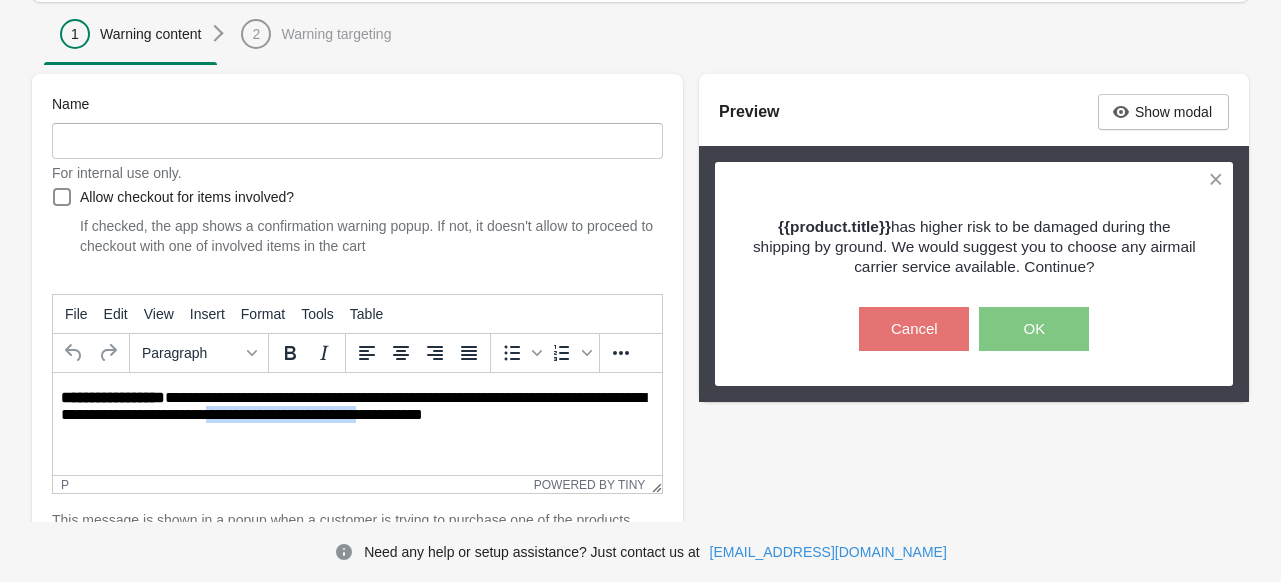 drag, startPoint x: 437, startPoint y: 415, endPoint x: 330, endPoint y: 415, distance: 107 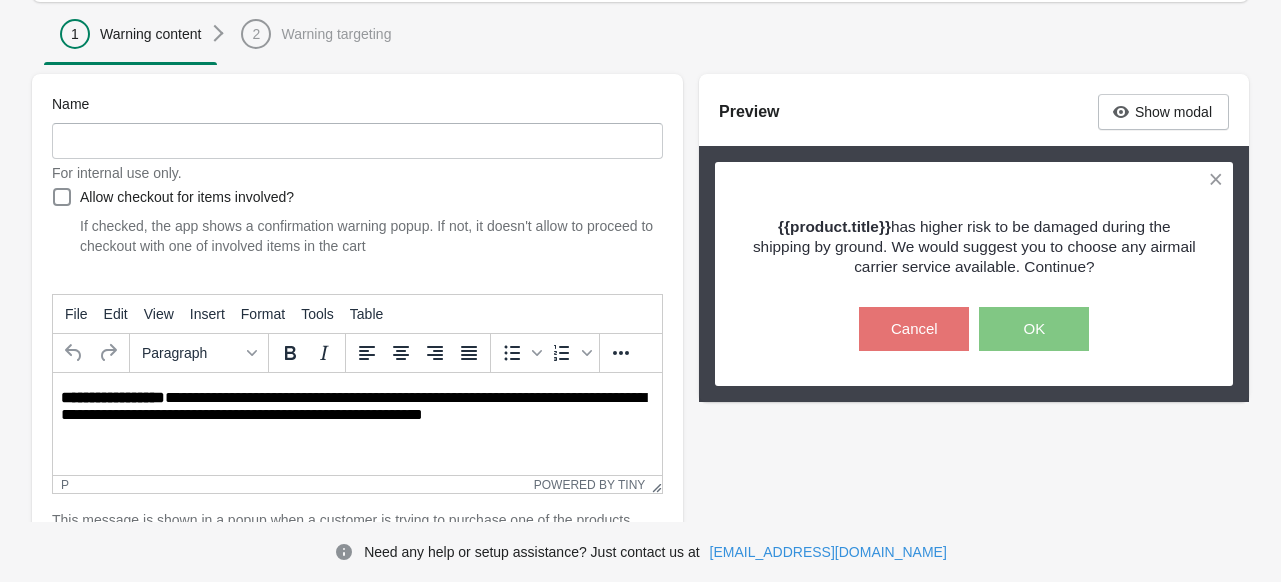 click on "**********" at bounding box center (358, 407) 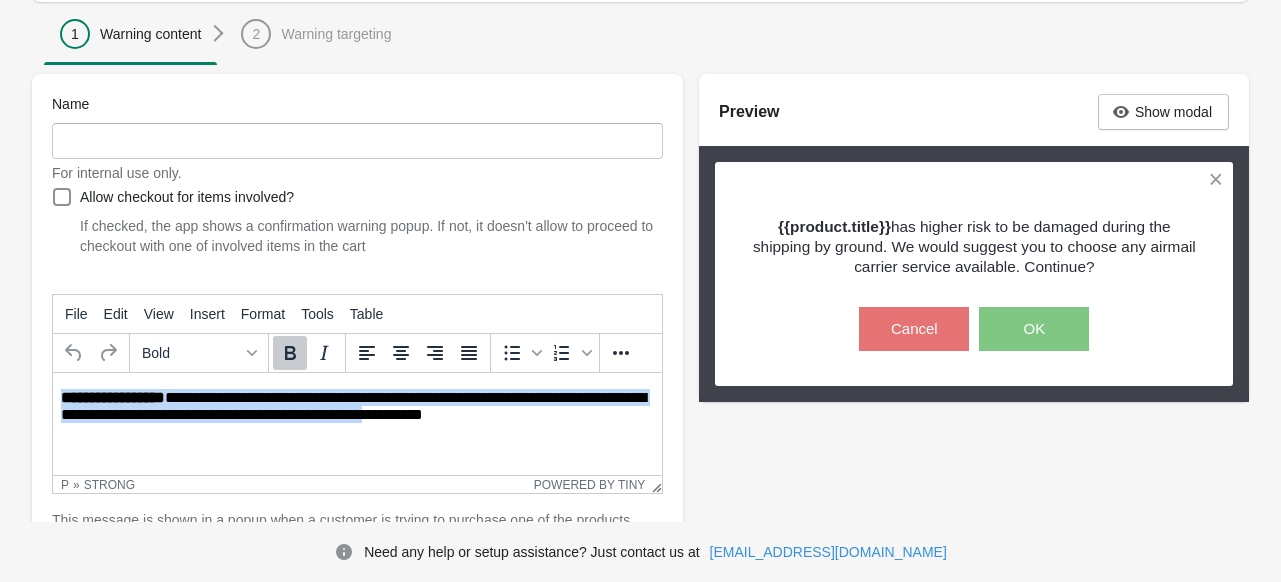 drag, startPoint x: 439, startPoint y: 415, endPoint x: 64, endPoint y: 399, distance: 375.3412 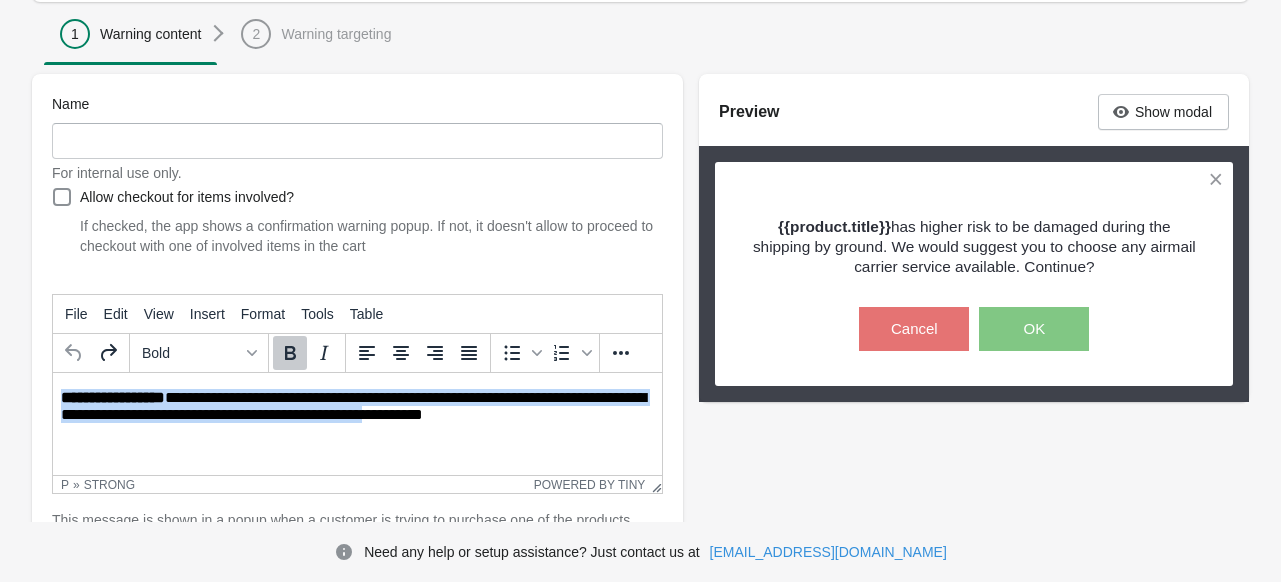 drag, startPoint x: 437, startPoint y: 417, endPoint x: 105, endPoint y: 768, distance: 483.14078 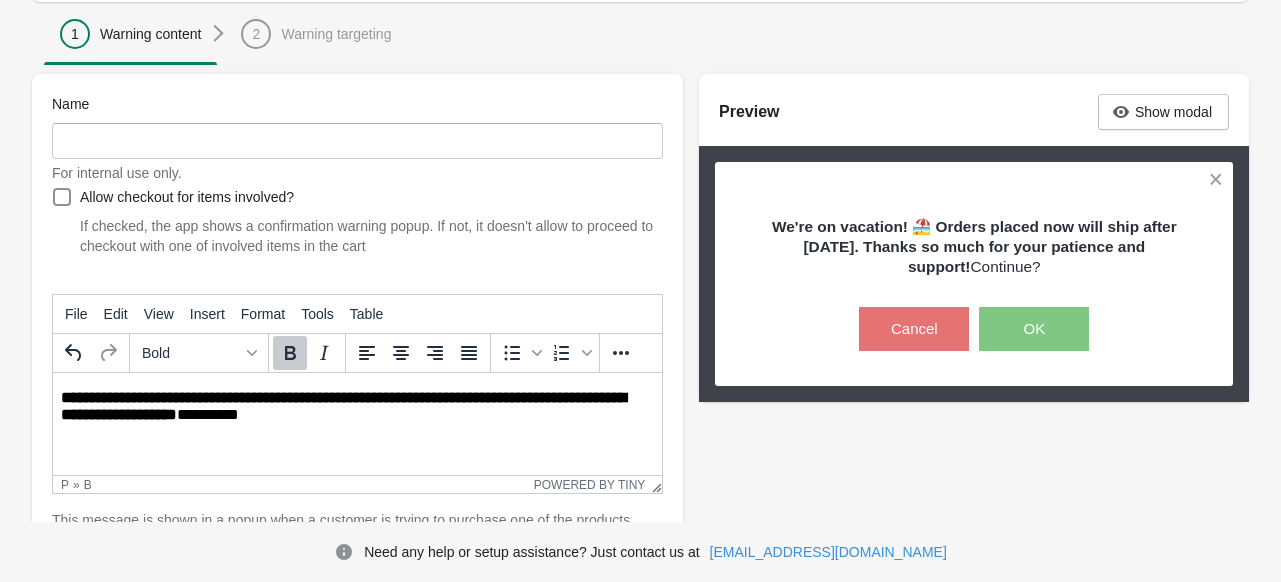 click on "Name For internal use only. Allow checkout for items involved? If checked, the app shows a confirmation warning popup. If not, it doesn't allow to proceed to checkout with one of involved items in the cart **** File Edit View Insert Format Tools Table Bold To open the popup, press Shift+Enter To open the popup, press Shift+Enter p  »  b Powered by Tiny This message is shown in a popup when a customer is trying to purchase one of the products involved: {{product.title}} Buttons settings   Customize Buttons settings are not available for your tariff plan. Please  upgrade  in order to have this feature. Cancel button:  Text ****** Font size: 15 10 15 20 Bold Regular Font color:   #ffffff Choose Background color:   #e57373 Choose Border width: 0 0 0 5 Border color:   #e57373 Choose Border radius: 0 0 0 25 Confirm button: Text ** Font size: 15 10 15 20 Bold Regular Font color:   #ffffff Choose Background color:   #81c784 Choose Border width: 0 0 0 5 Border color:   #81c784 Choose Border radius: 0 0 0 25   upgrade" at bounding box center [640, 509] 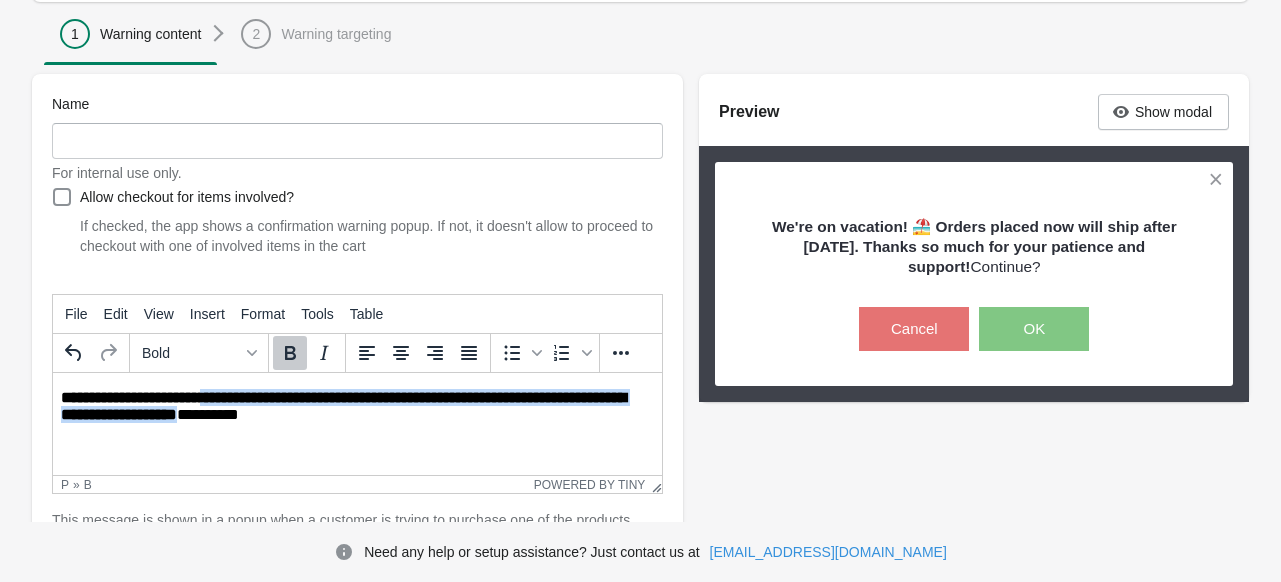 drag, startPoint x: 219, startPoint y: 403, endPoint x: 271, endPoint y: 423, distance: 55.713554 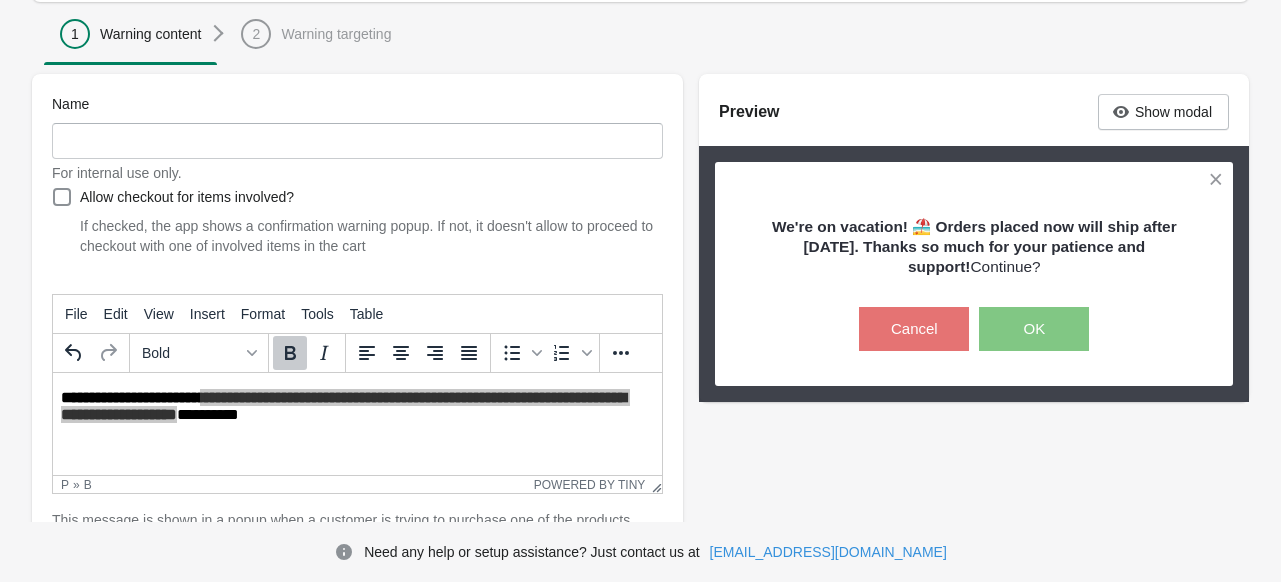 click 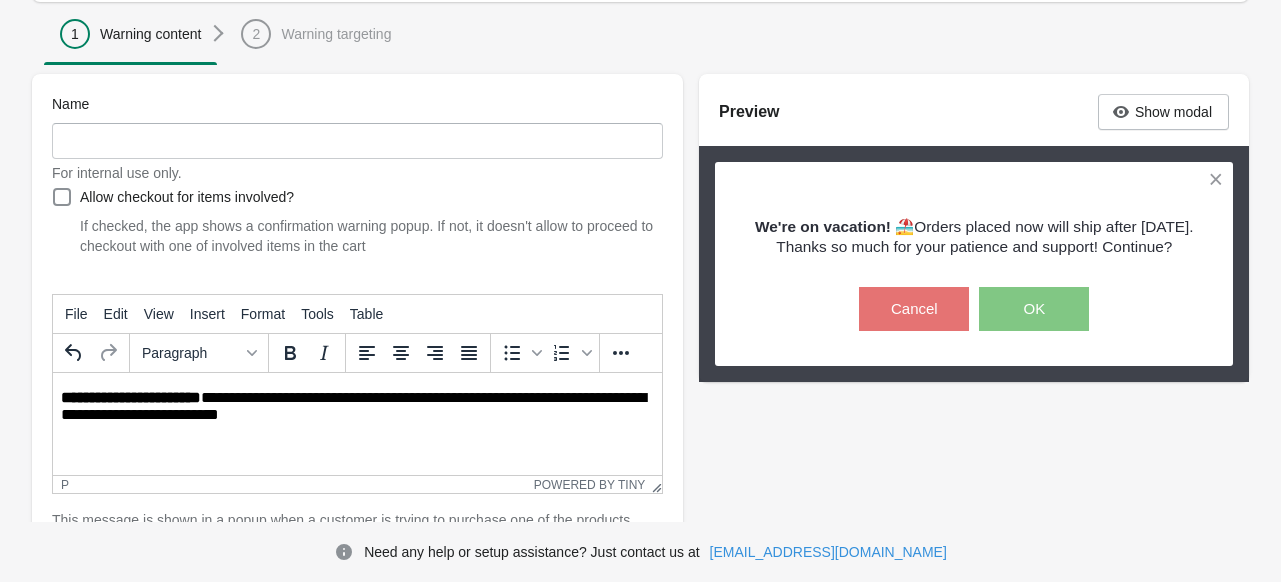 click on "**********" at bounding box center [357, 409] 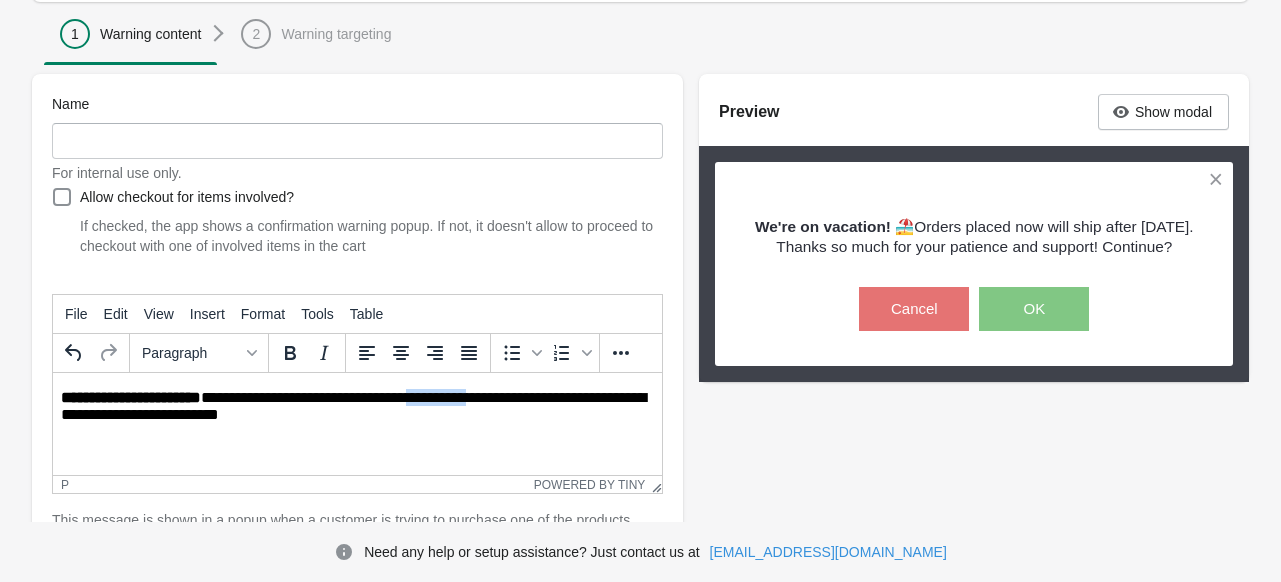 drag, startPoint x: 439, startPoint y: 403, endPoint x: 508, endPoint y: 406, distance: 69.065186 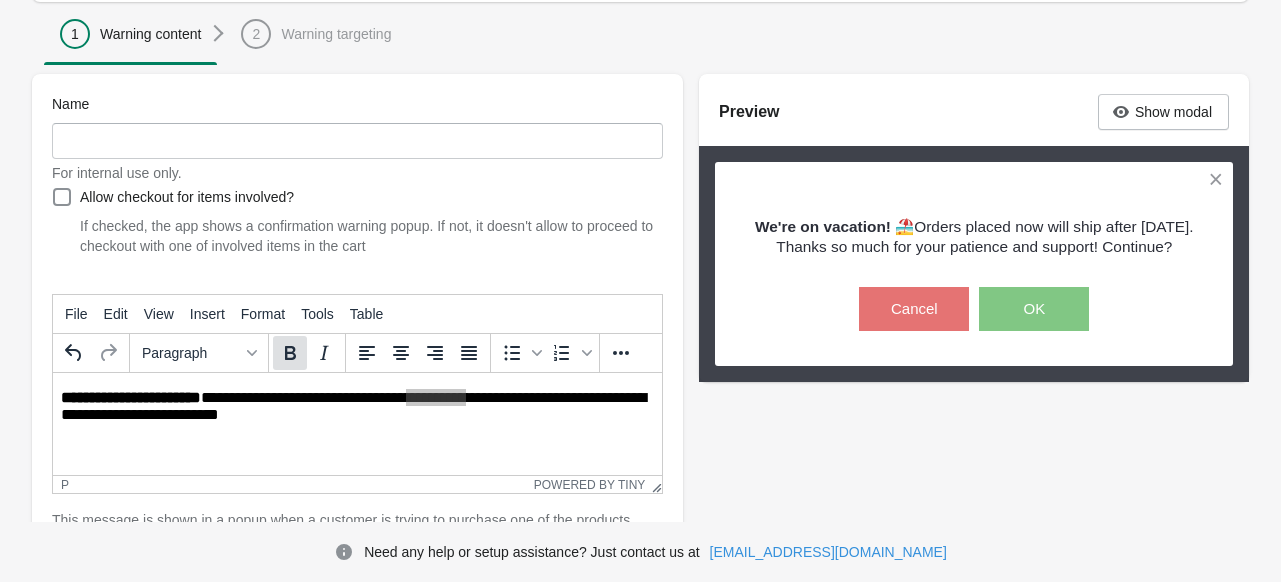 click 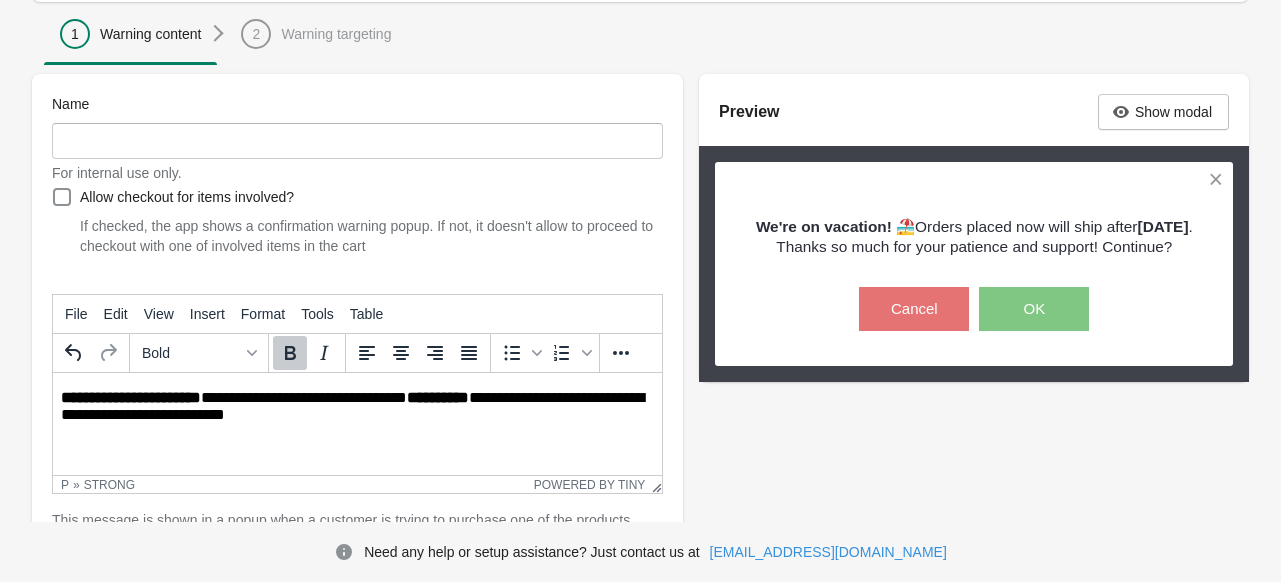 click on "**********" at bounding box center (358, 409) 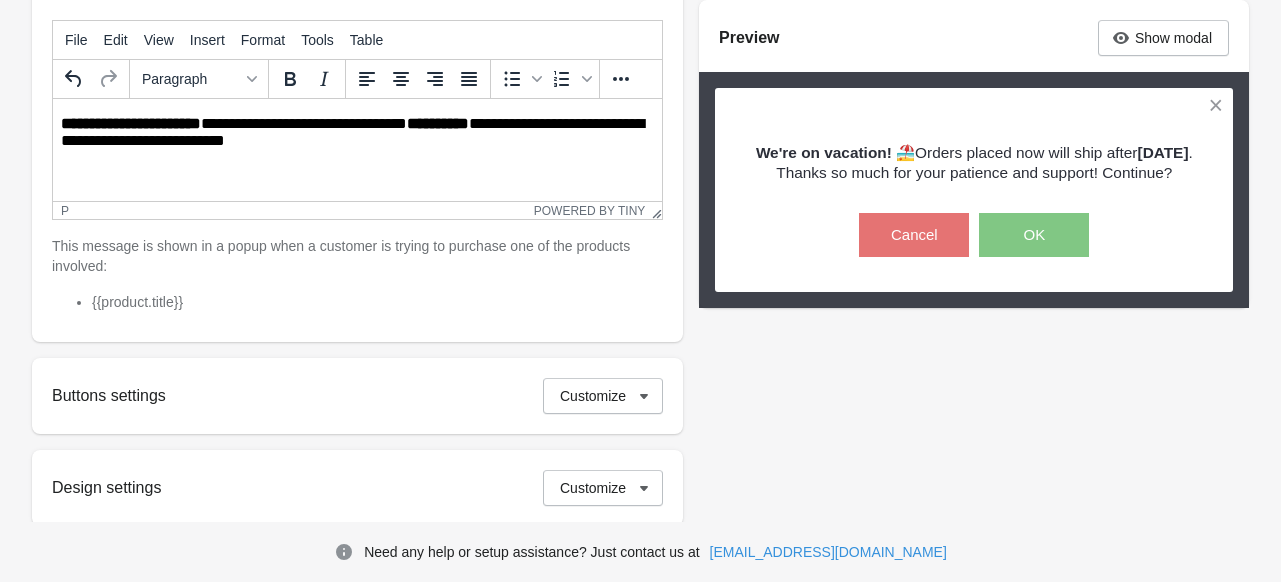 scroll, scrollTop: 500, scrollLeft: 0, axis: vertical 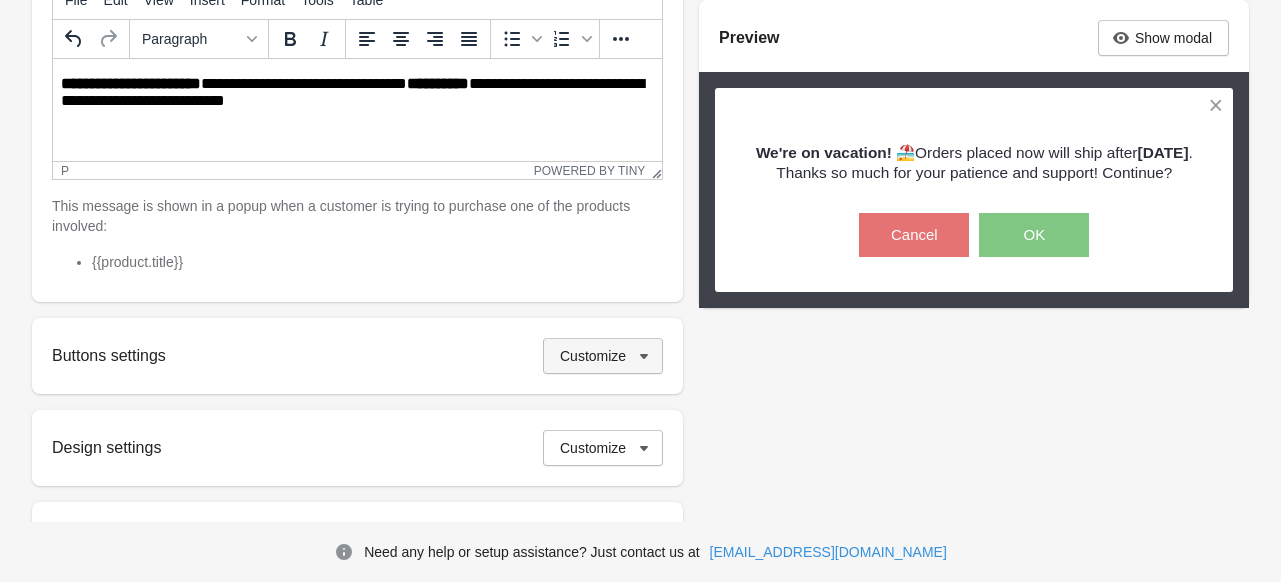 click on "Customize" at bounding box center (593, 356) 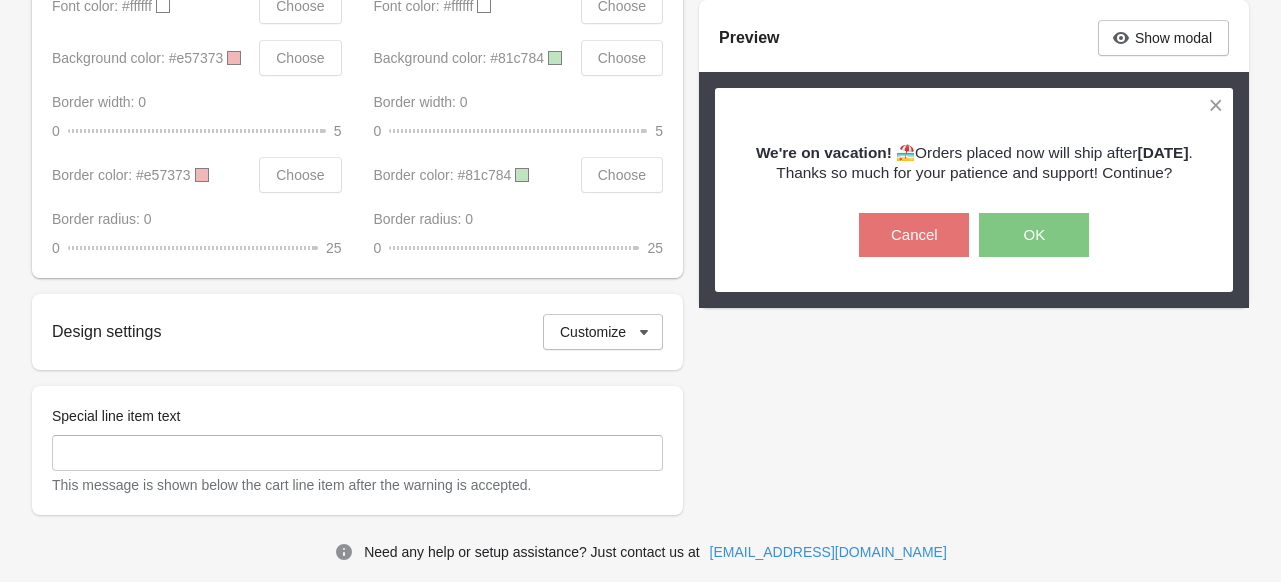 scroll, scrollTop: 1308, scrollLeft: 0, axis: vertical 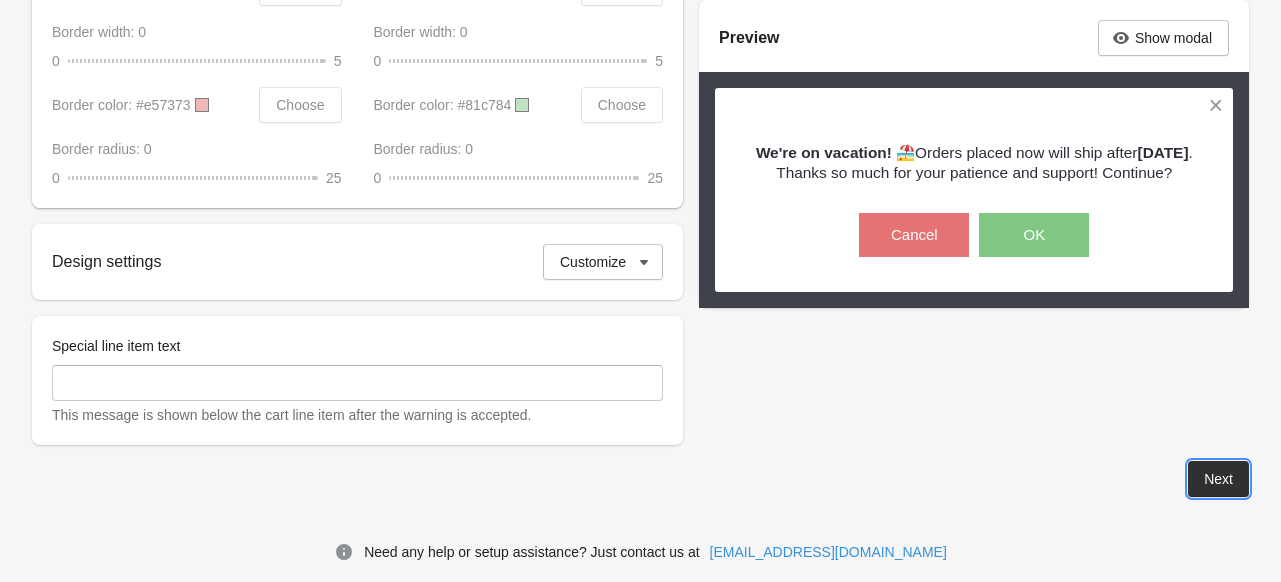 click on "Next" at bounding box center [1218, 479] 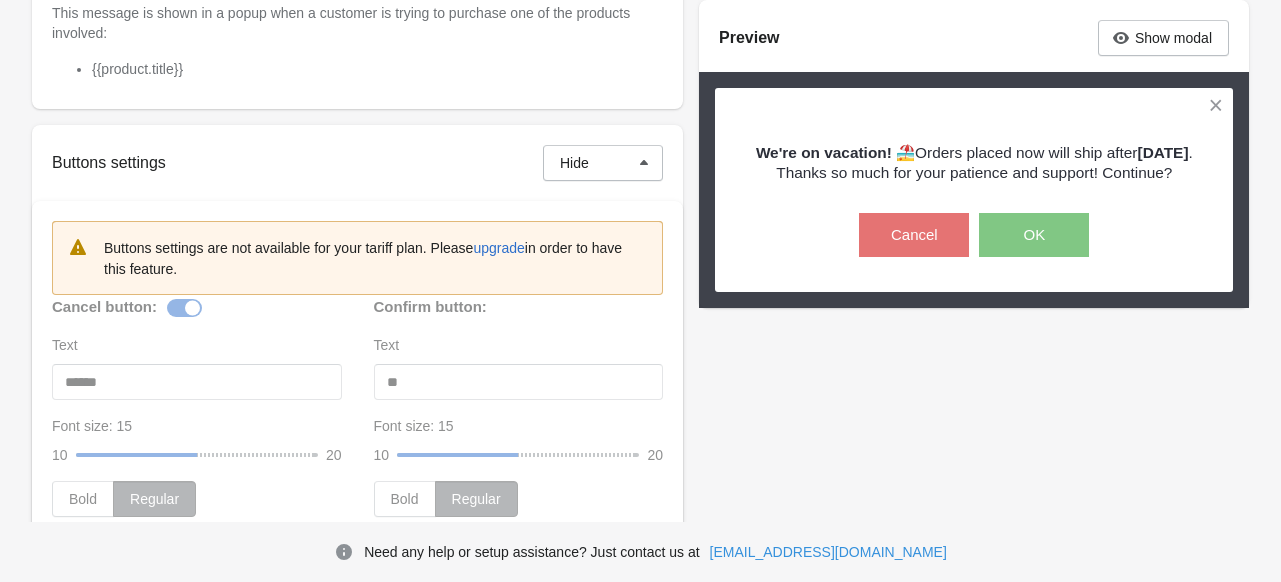 scroll, scrollTop: 708, scrollLeft: 0, axis: vertical 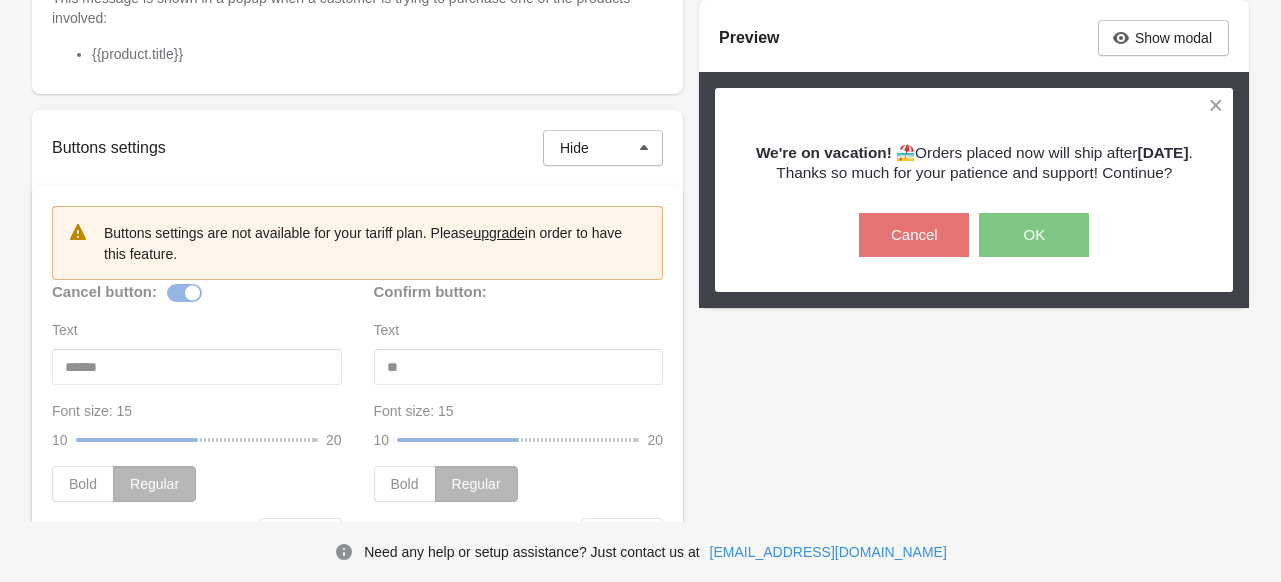 click on "upgrade" at bounding box center [498, 233] 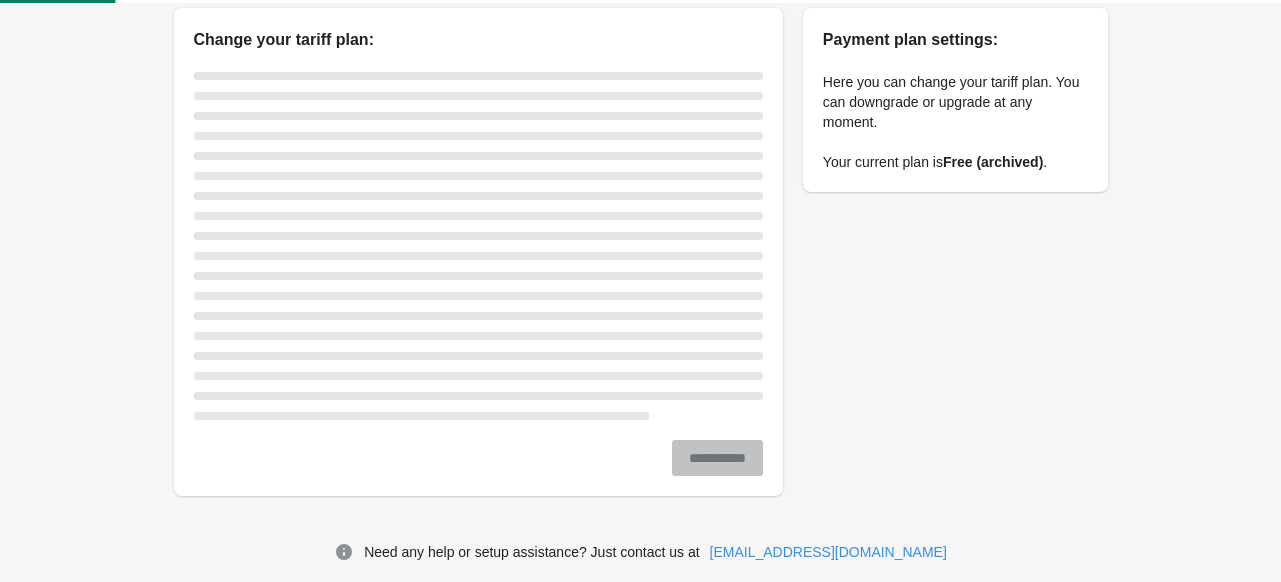 scroll, scrollTop: 61, scrollLeft: 0, axis: vertical 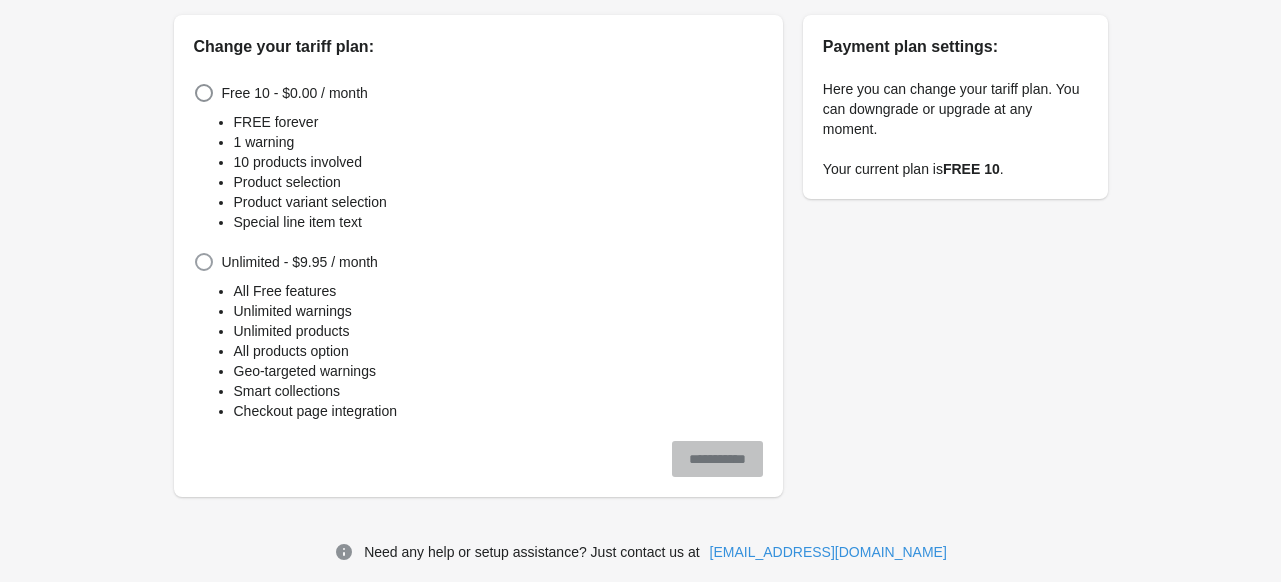 click on "Unlimited - $9.95 / month" at bounding box center [300, 262] 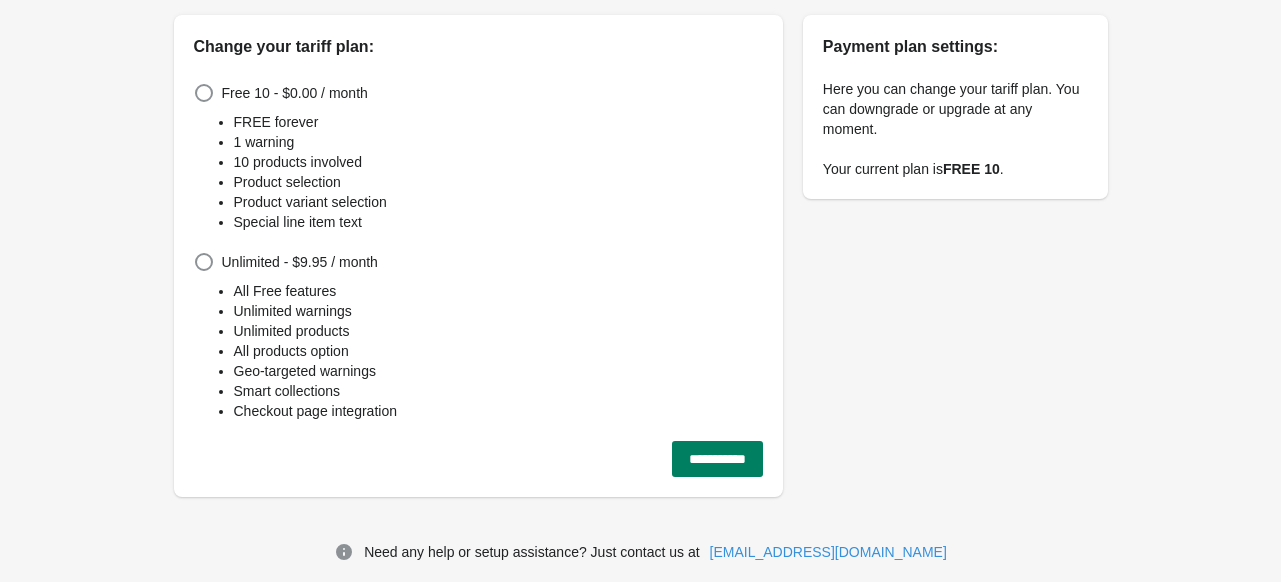 click on "Free 10 - $0.00 / month" at bounding box center (295, 93) 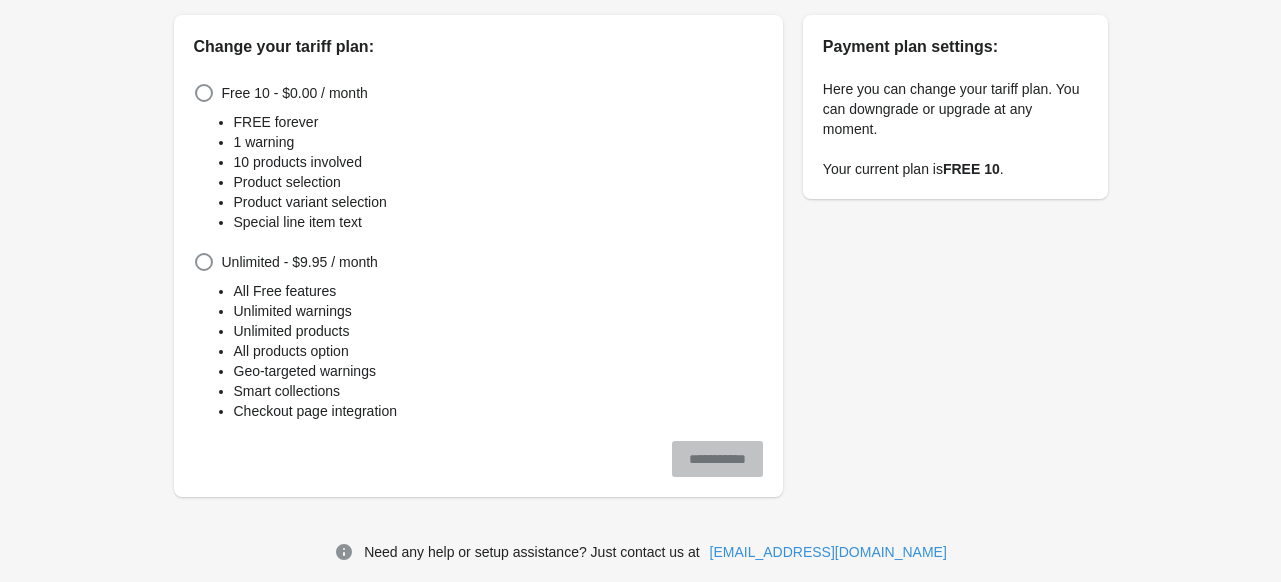 click on "**********" at bounding box center (468, 278) 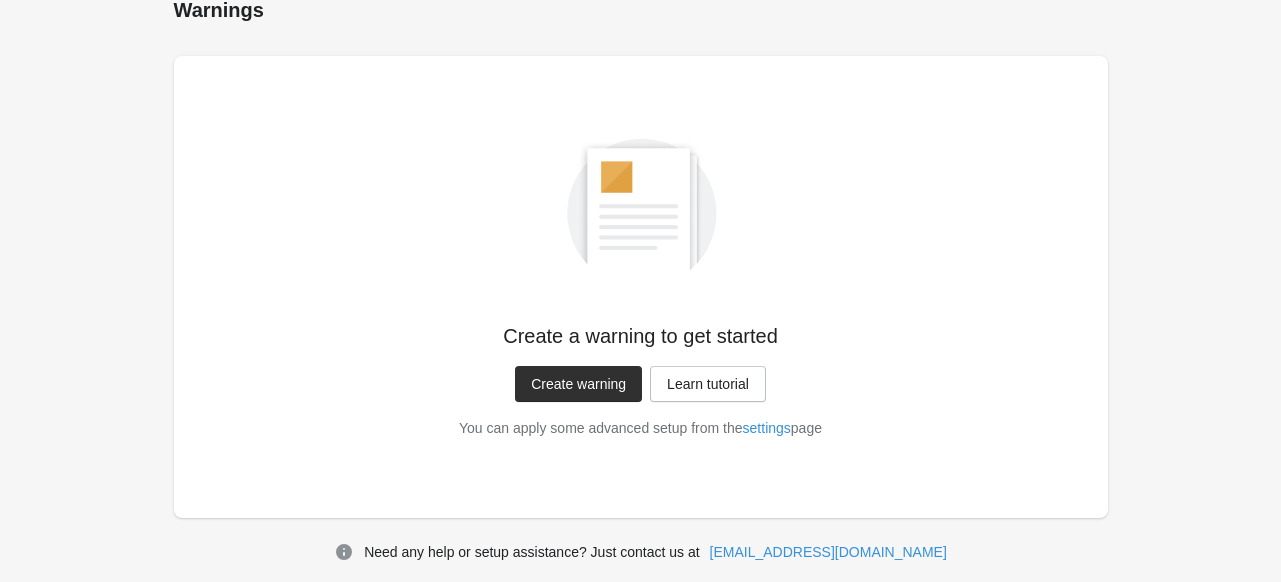 scroll, scrollTop: 41, scrollLeft: 0, axis: vertical 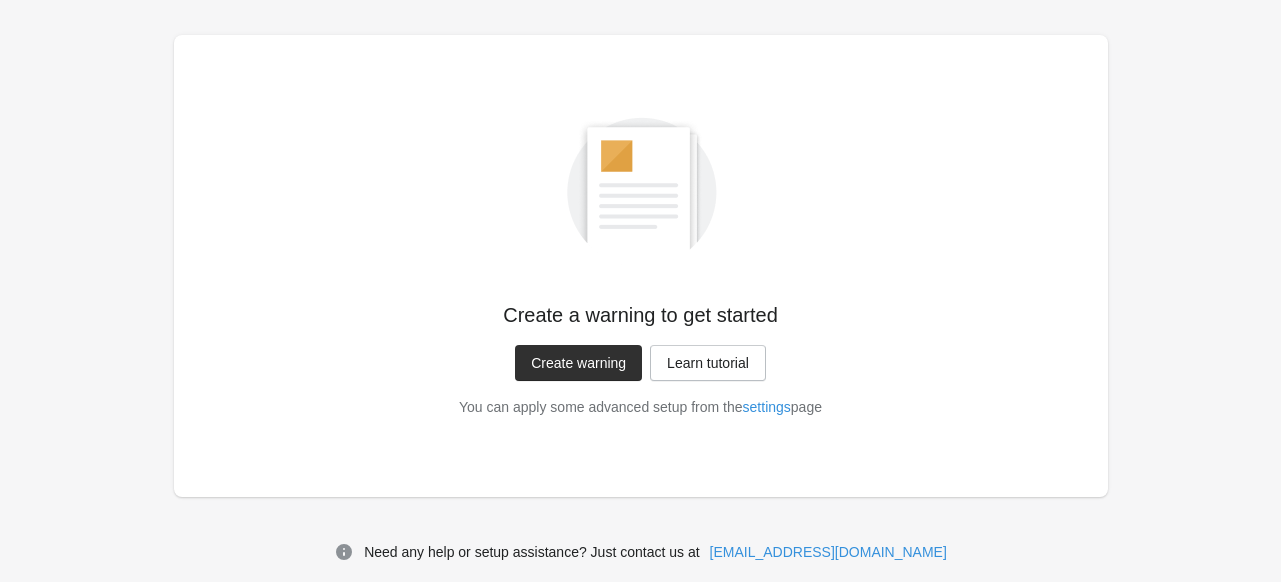click on "Create warning" at bounding box center (578, 363) 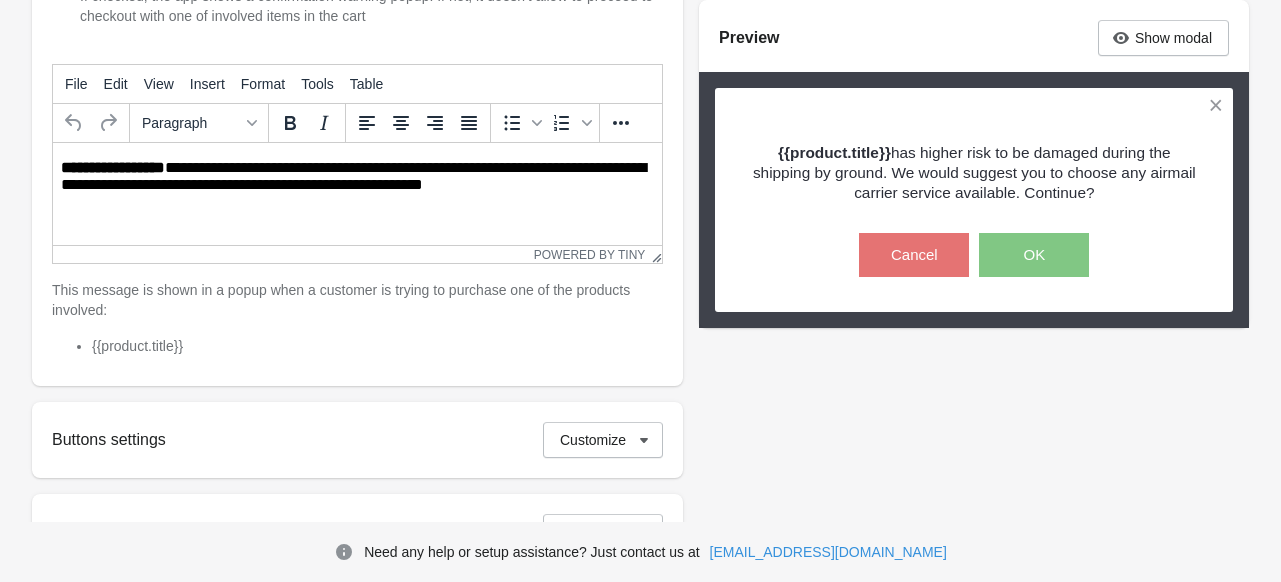 scroll, scrollTop: 441, scrollLeft: 0, axis: vertical 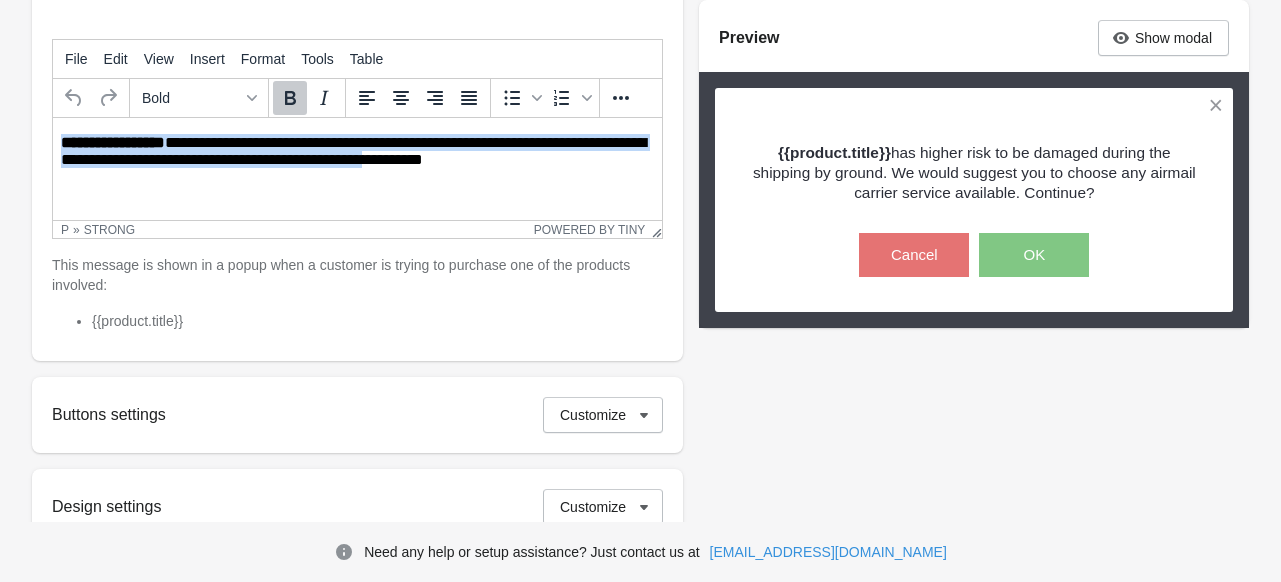 drag, startPoint x: 441, startPoint y: 164, endPoint x: 105, endPoint y: 271, distance: 352.62585 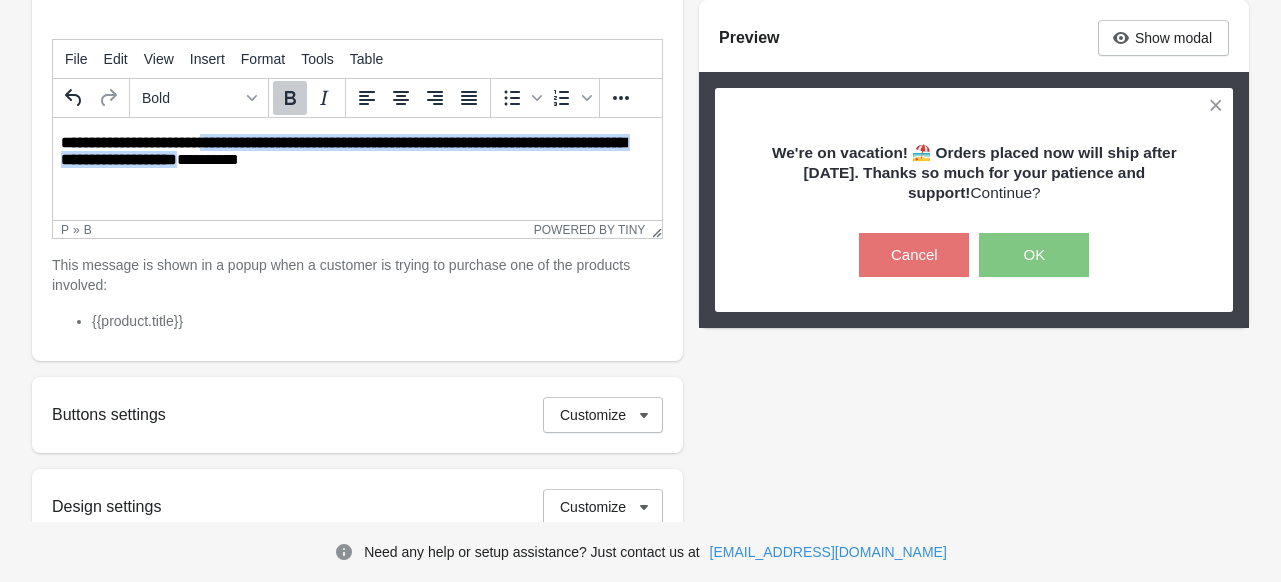 drag, startPoint x: 218, startPoint y: 148, endPoint x: 272, endPoint y: 175, distance: 60.373837 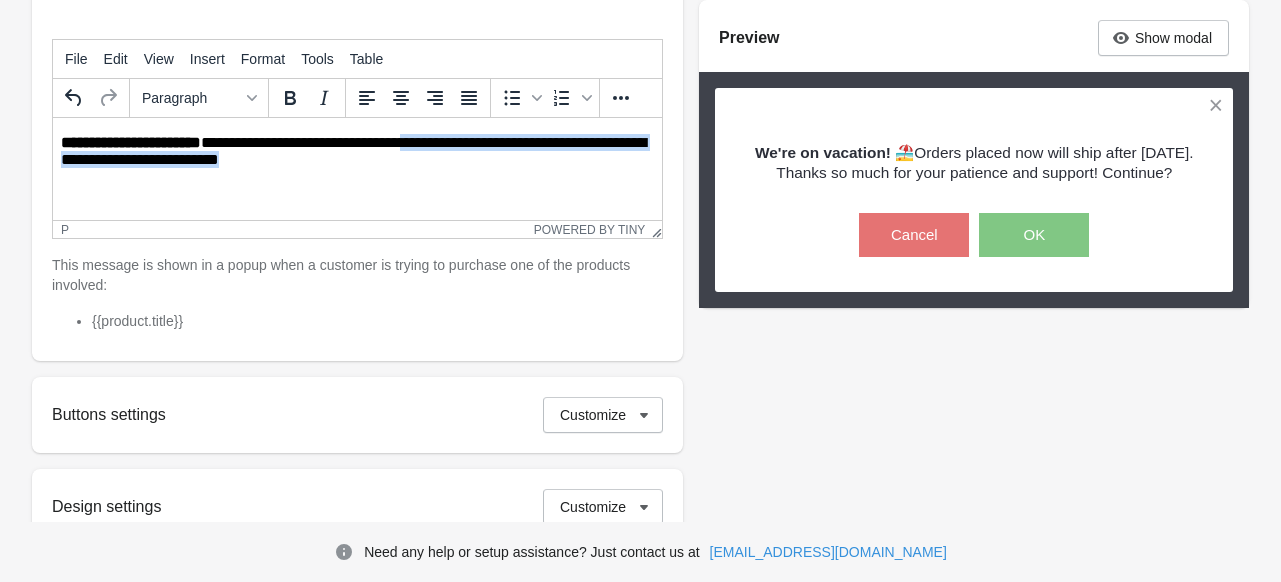 click on "**********" at bounding box center (358, 154) 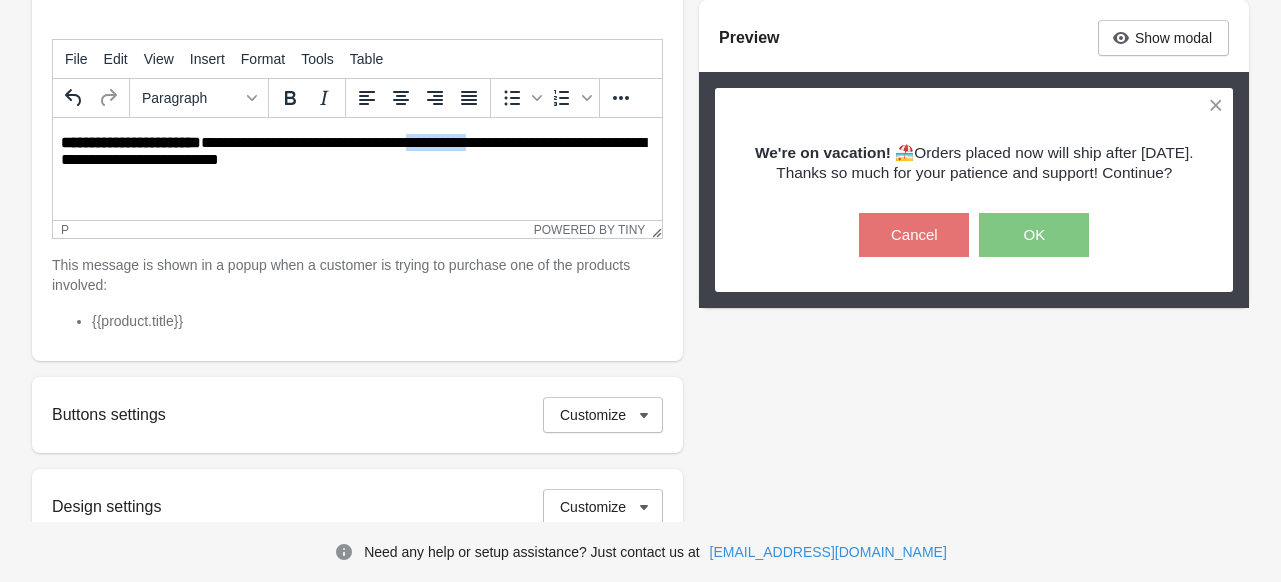 drag, startPoint x: 505, startPoint y: 148, endPoint x: 436, endPoint y: 148, distance: 69 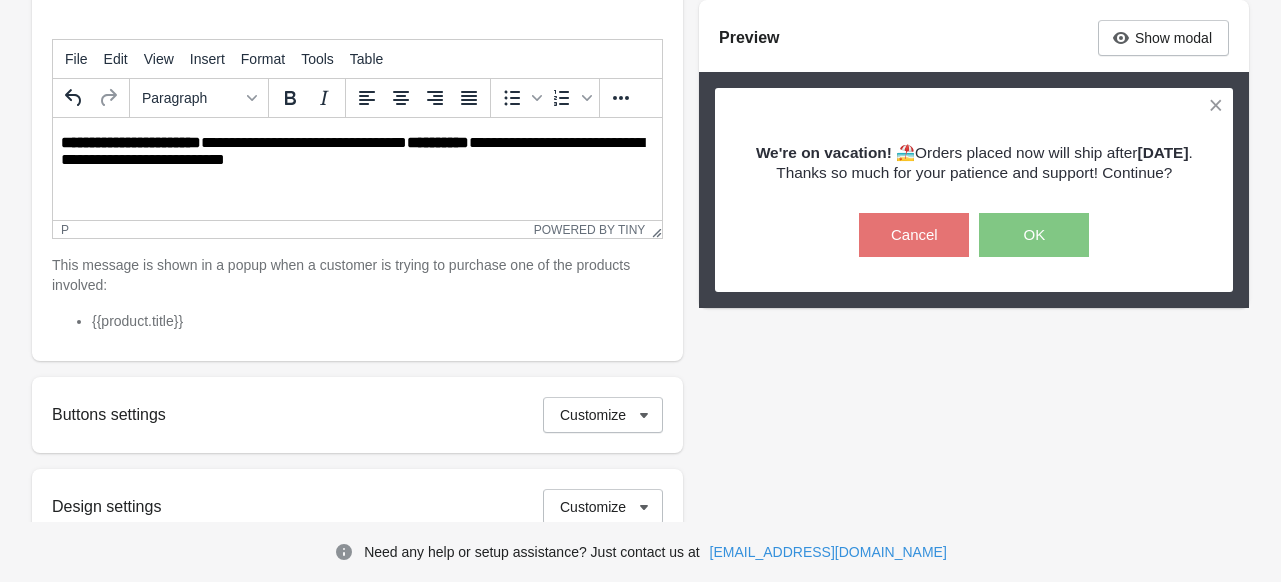 click on "**********" at bounding box center [357, 154] 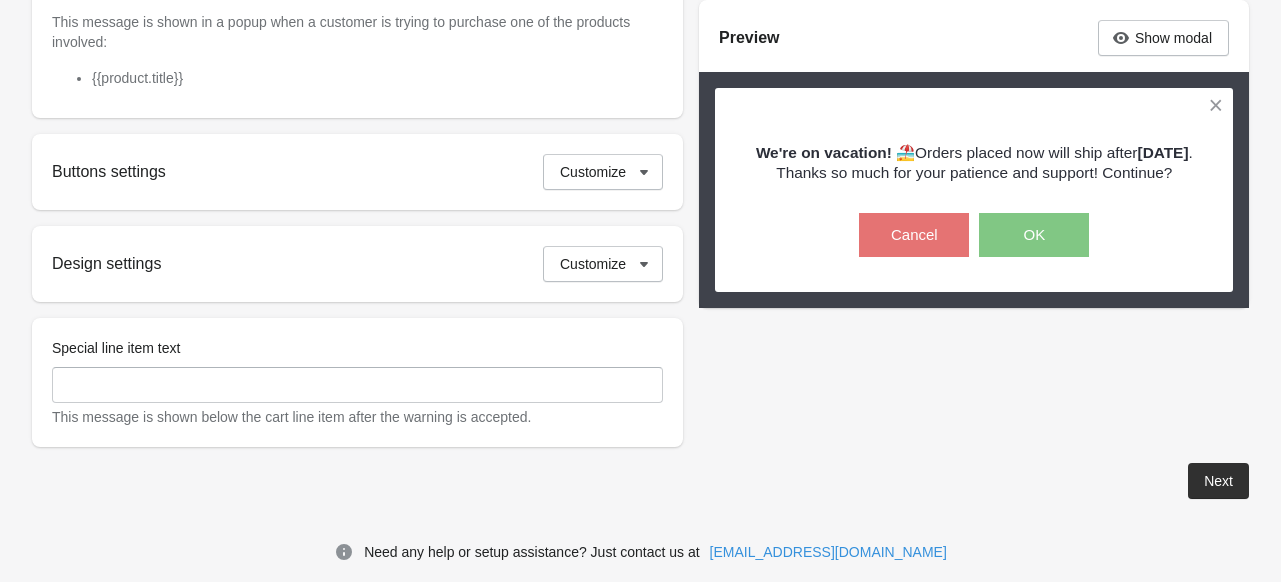 scroll, scrollTop: 686, scrollLeft: 0, axis: vertical 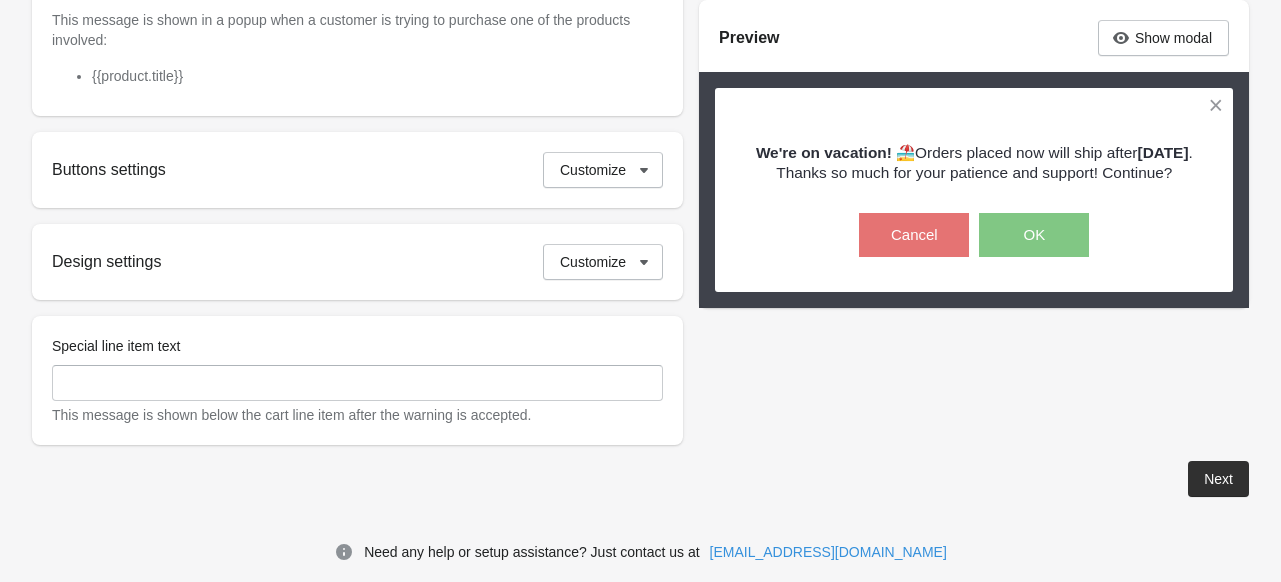 click on "Next" at bounding box center [1218, 479] 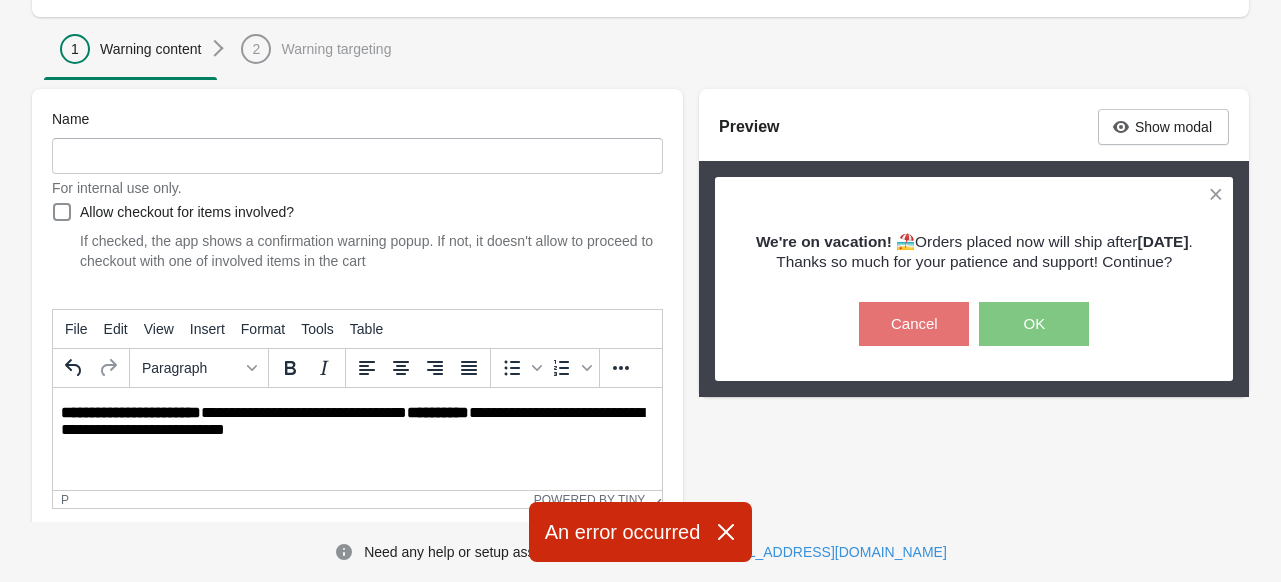 scroll, scrollTop: 500, scrollLeft: 0, axis: vertical 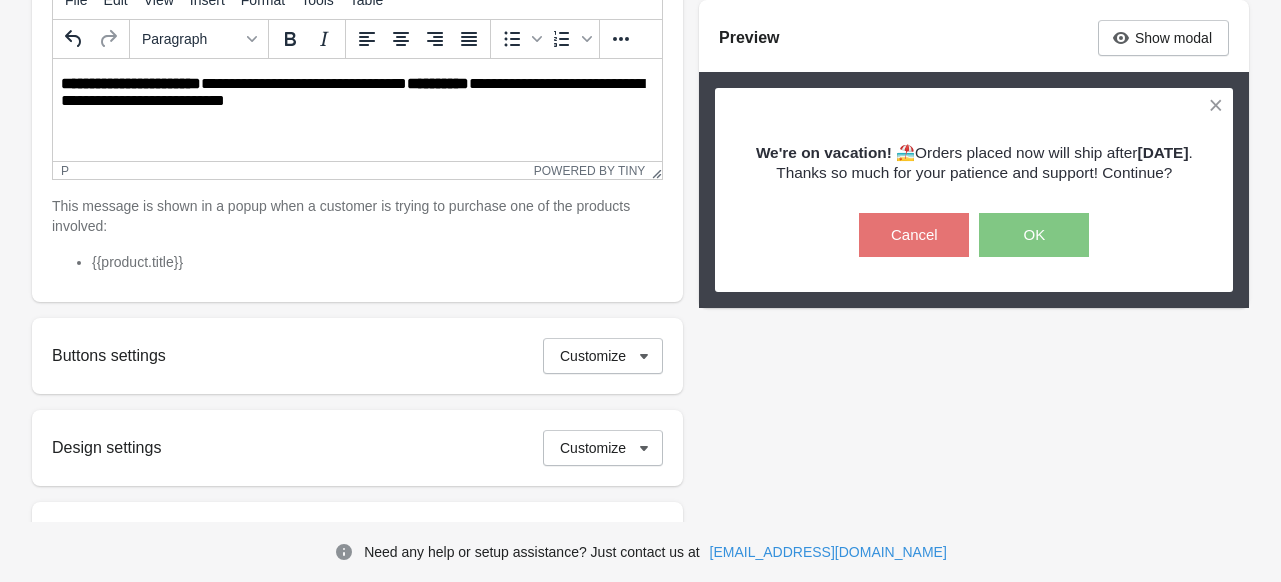 click on "Buttons settings   Customize" at bounding box center [357, 356] 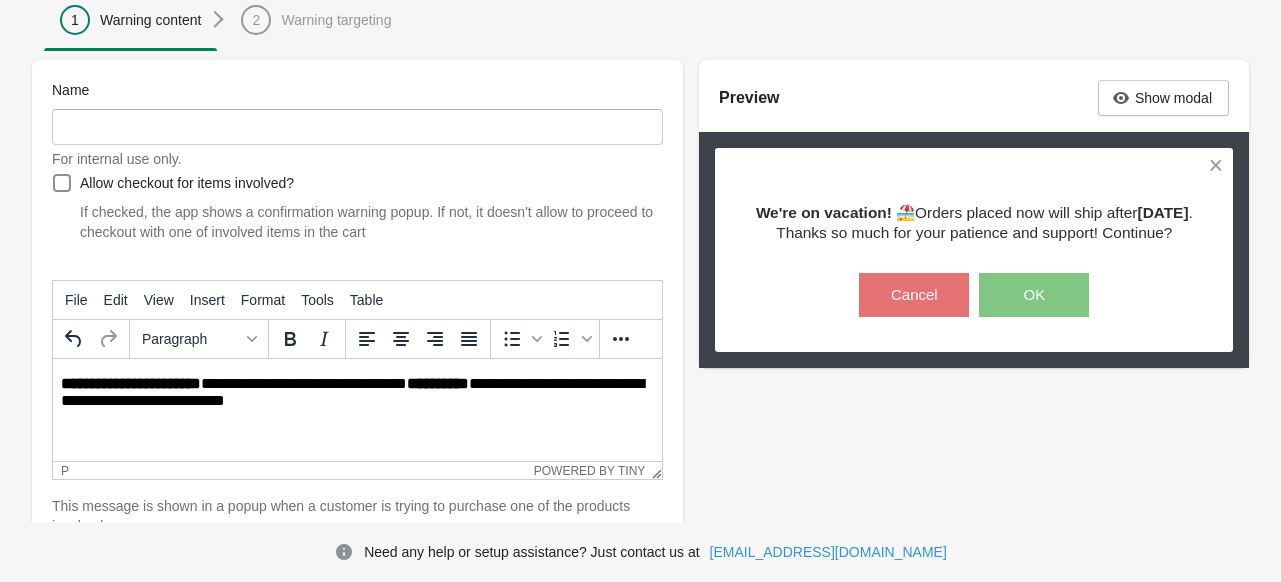 scroll, scrollTop: 200, scrollLeft: 0, axis: vertical 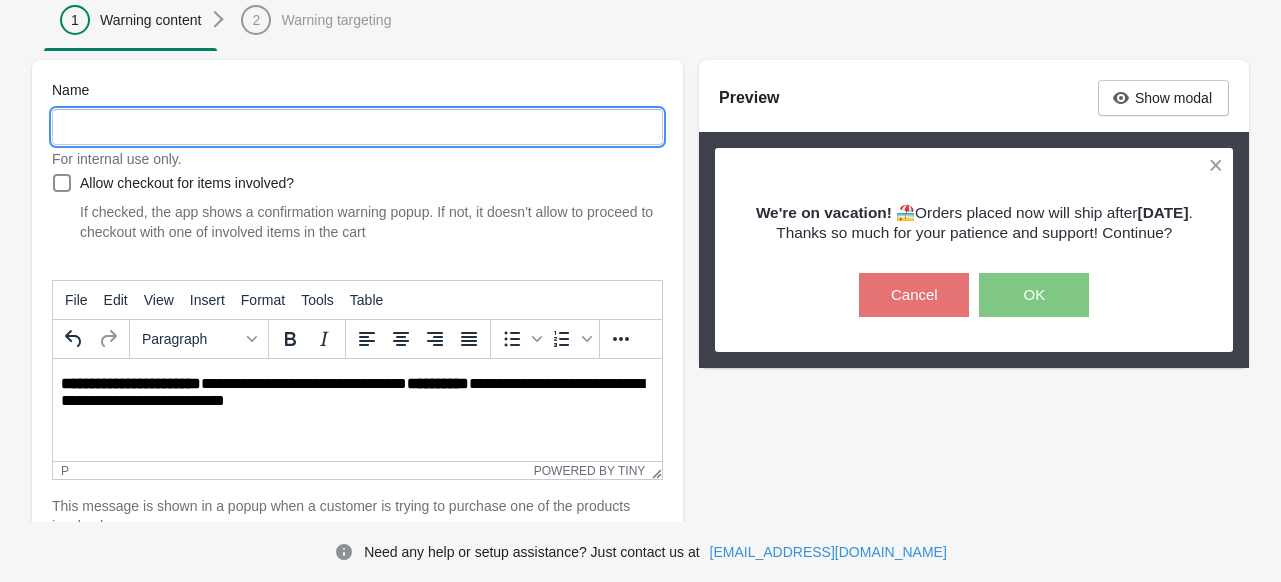 click on "Name" at bounding box center [357, 127] 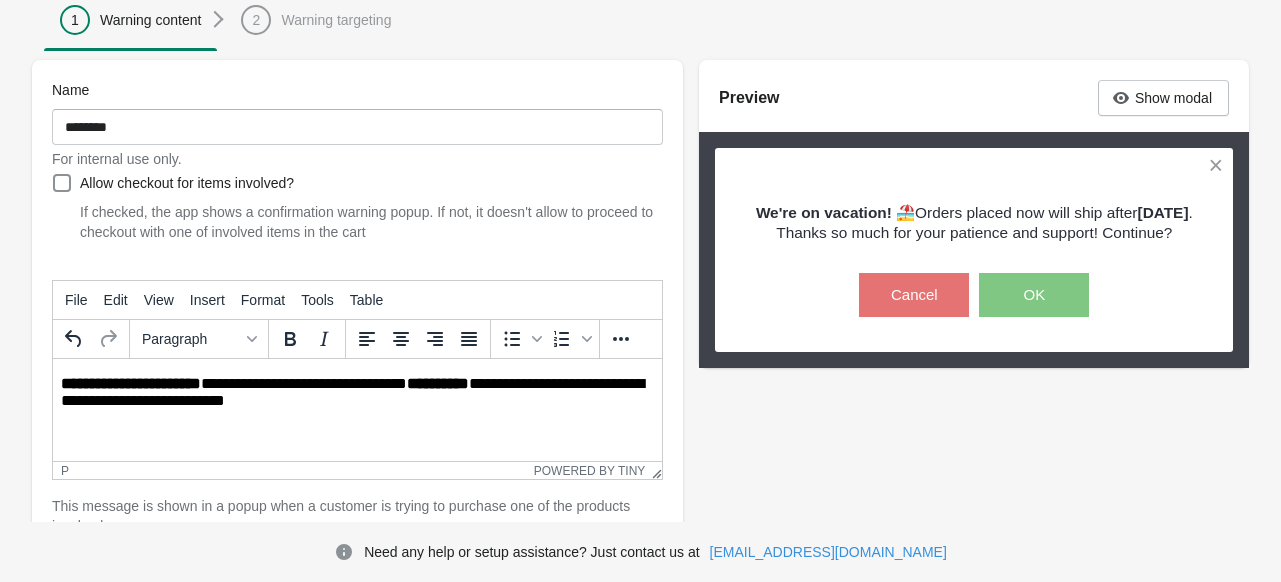 click on "Name ******** For internal use only. Allow checkout for items involved? If checked, the app shows a confirmation warning popup. If not, it doesn't allow to proceed to checkout with one of involved items in the cart **** File Edit View Insert Format Tools Table Paragraph To open the popup, press Shift+Enter To open the popup, press Shift+Enter p Powered by Tiny This message is shown in a popup when a customer is trying to purchase one of the products involved: {{product.title}} Buttons settings   Customize Buttons settings are not available for your tariff plan. Please  upgrade  in order to have this feature. Cancel button:  Text ****** Font size: 15 10 15 20 Bold Regular Font color:   #ffffff Choose Background color:   #e57373 Choose Border width: 0 0 0 5 Border color:   #e57373 Choose Border radius: 0 0 0 25 Confirm button: Text ** Font size: 15 10 15 20 Bold Regular Font color:   #ffffff Choose Background color:   #81c784 Choose Border width: 0 0 0 5 Border color:   #81c784 Choose Border radius: 0 0 0 25" at bounding box center (640, 495) 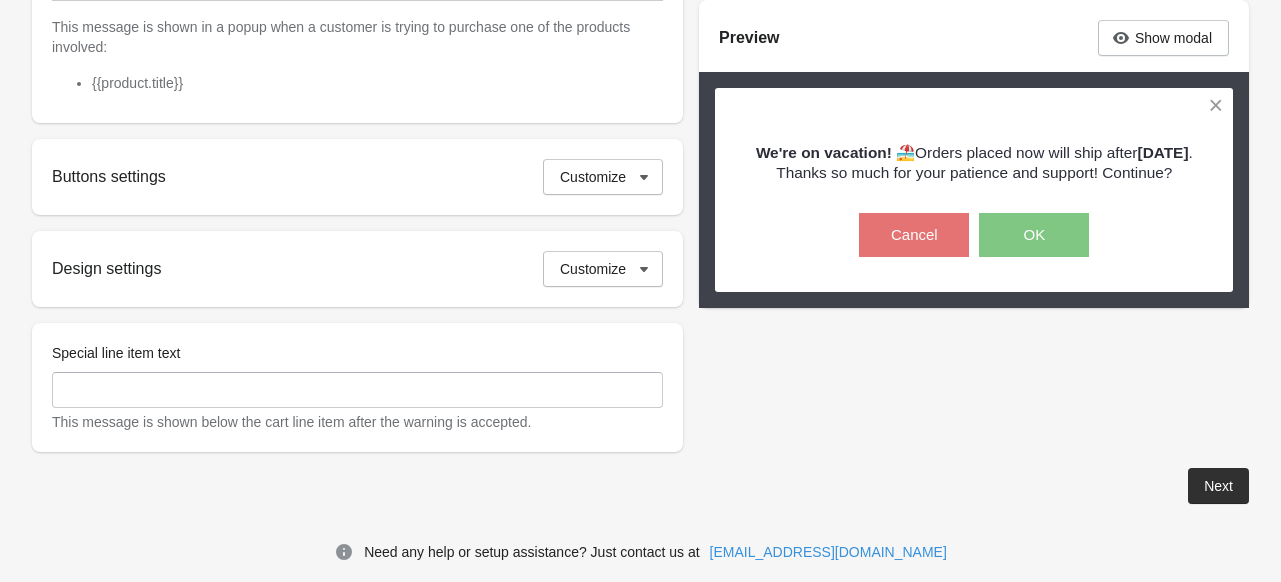 scroll, scrollTop: 686, scrollLeft: 0, axis: vertical 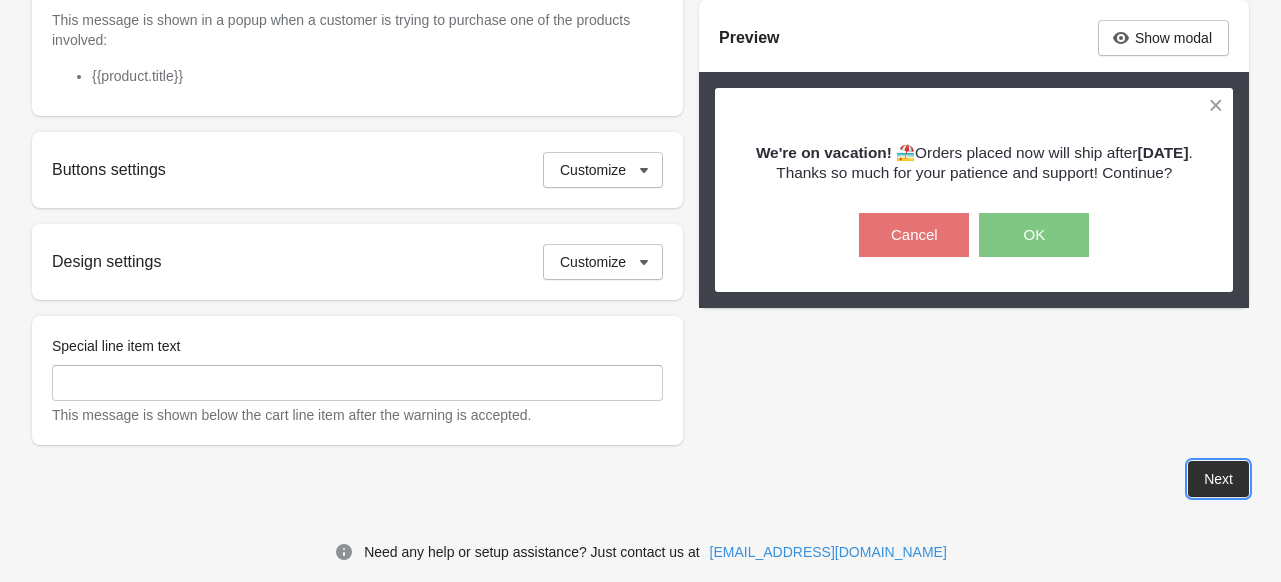 click on "Next" at bounding box center (1218, 479) 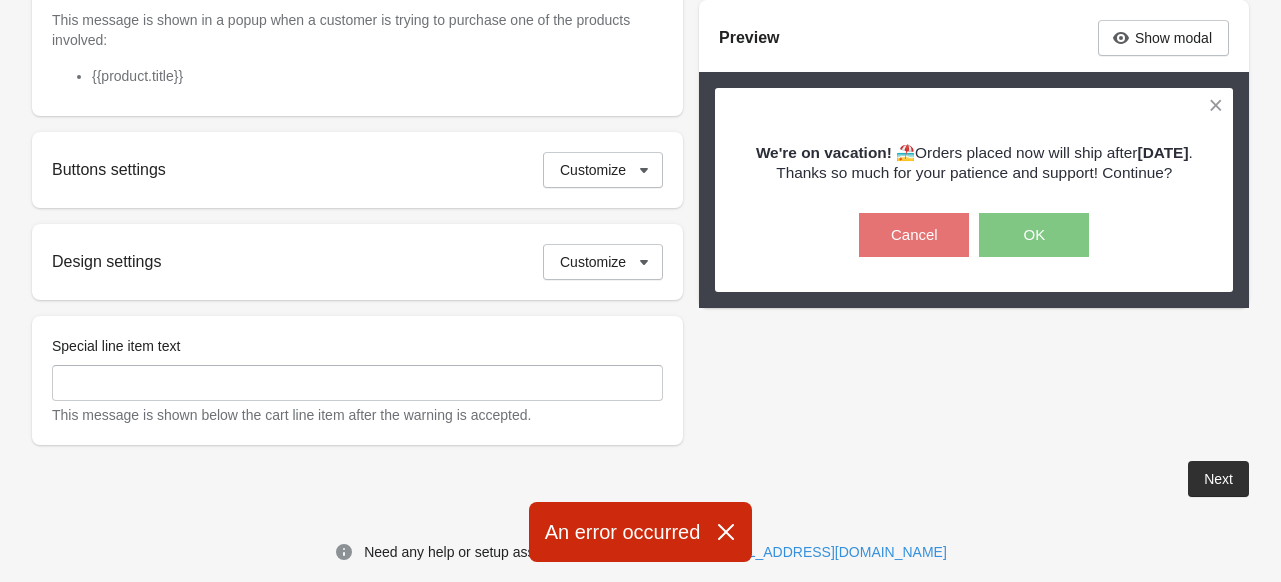 click on "An error occurred" at bounding box center (641, 532) 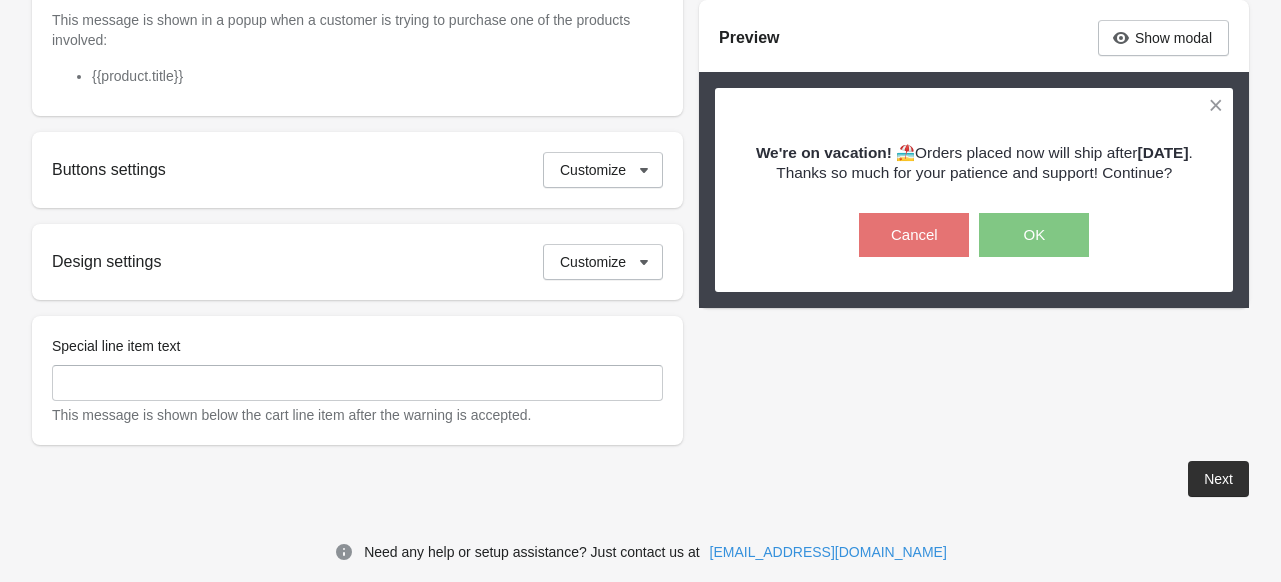 click on "Design settings   Customize" at bounding box center (357, 262) 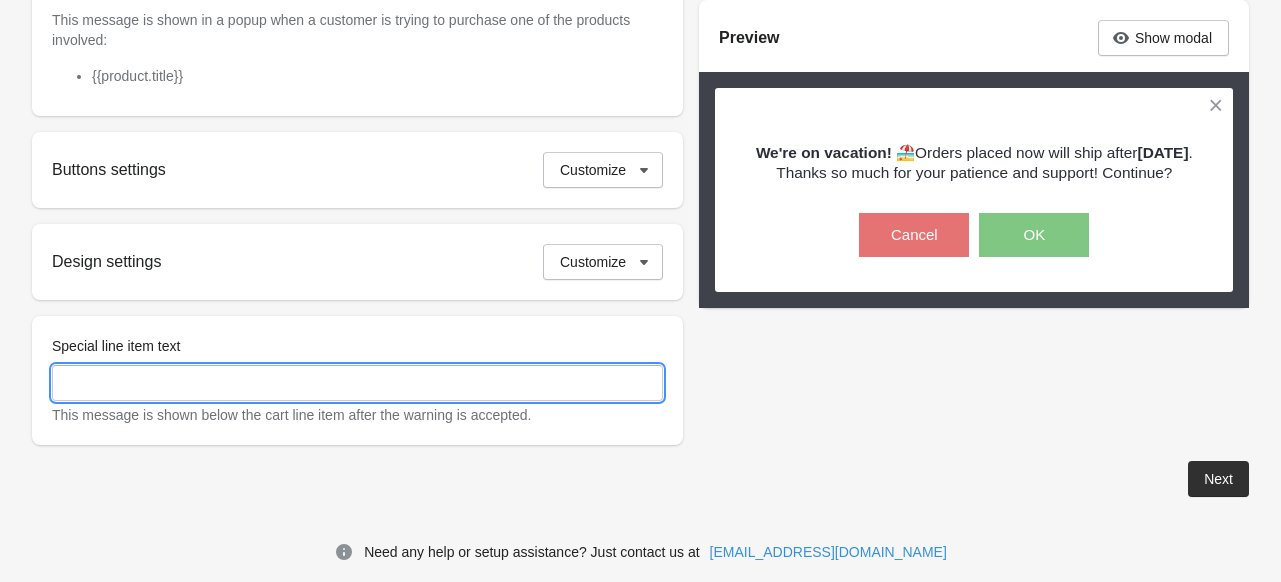 click on "Special line item text" at bounding box center (357, 383) 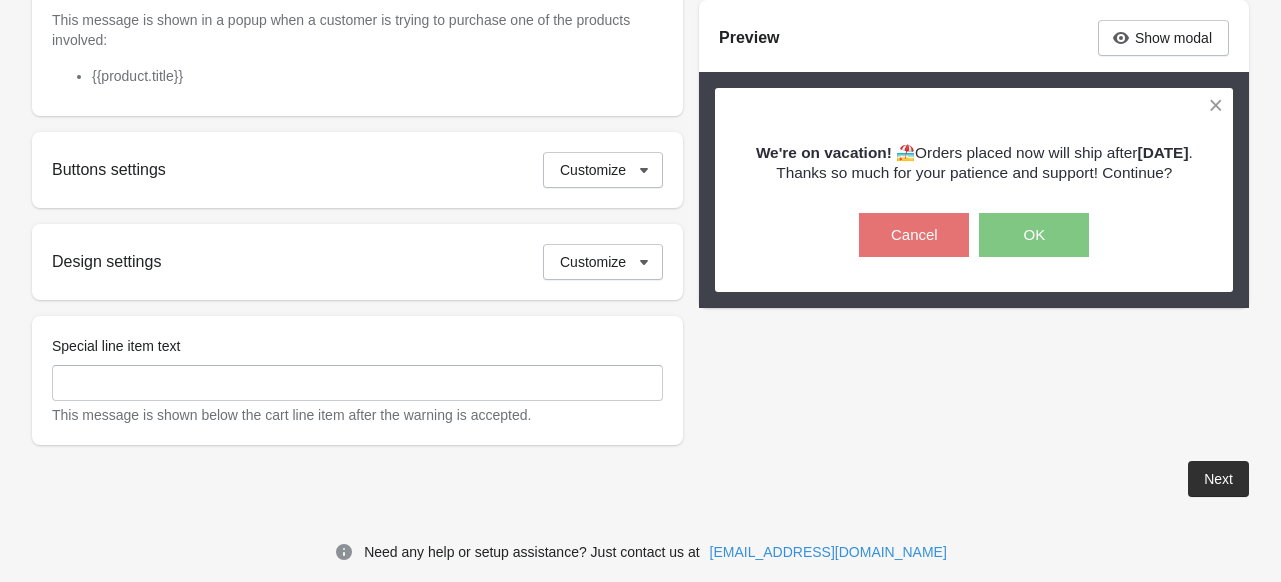 click on "OK" at bounding box center (1034, 235) 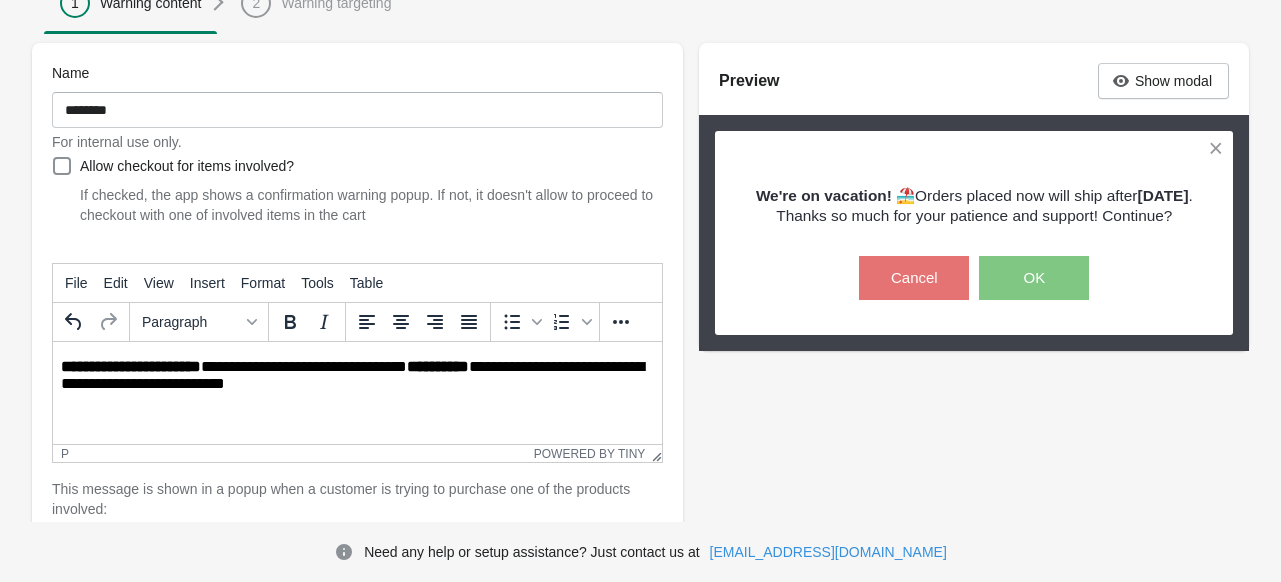 scroll, scrollTop: 0, scrollLeft: 0, axis: both 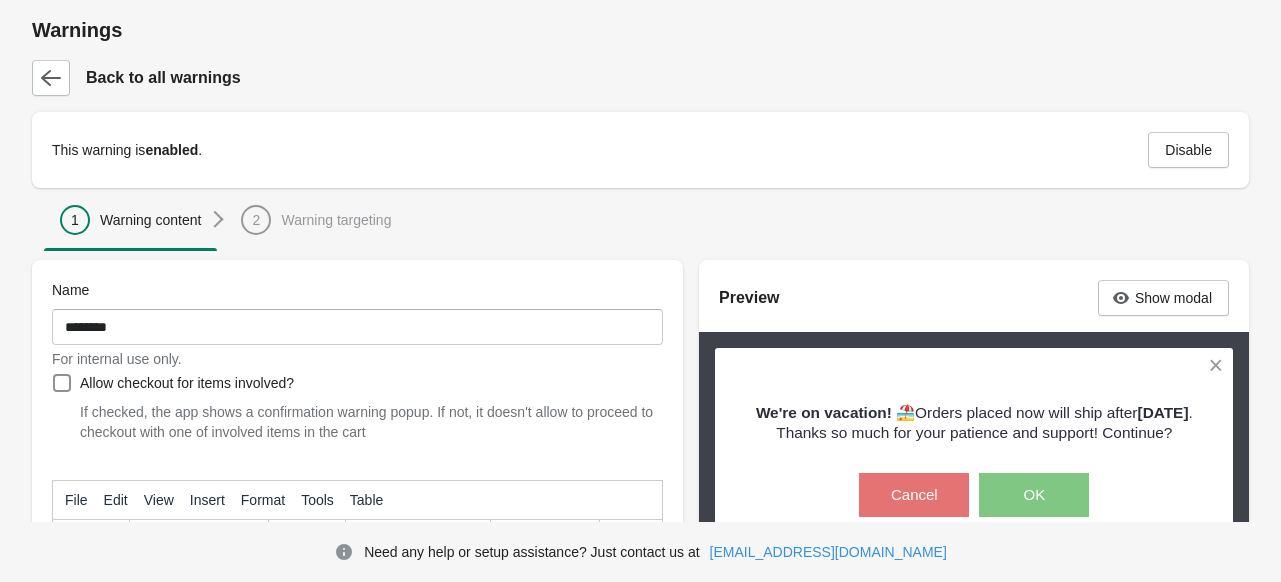 click on "2 Warning targeting" at bounding box center [316, 219] 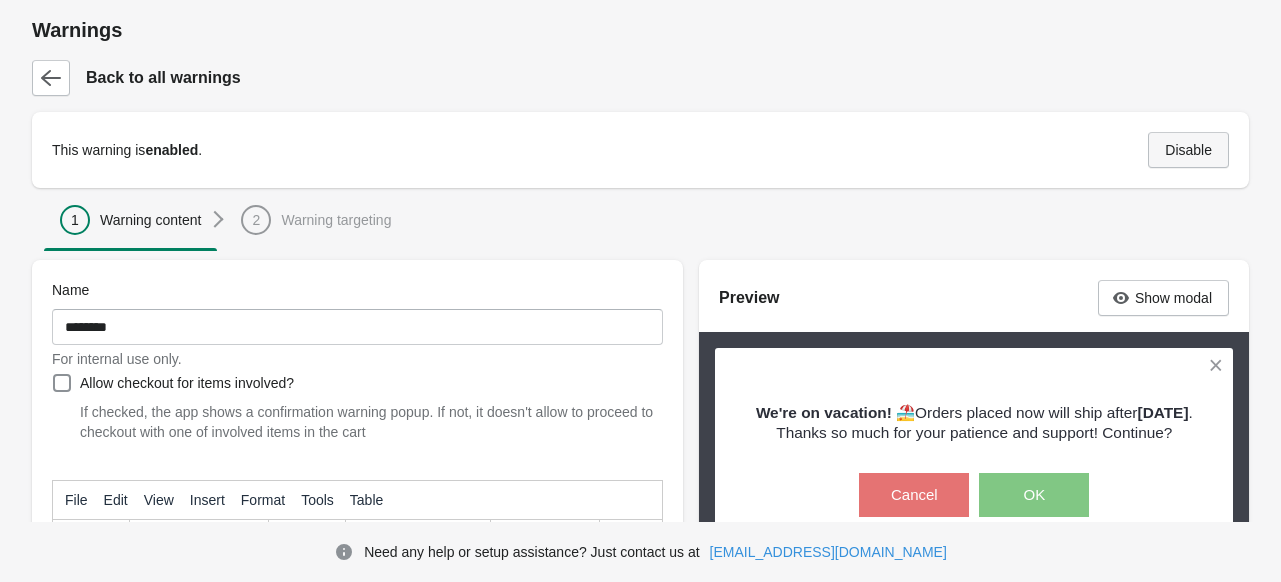 click on "Disable" at bounding box center [1188, 150] 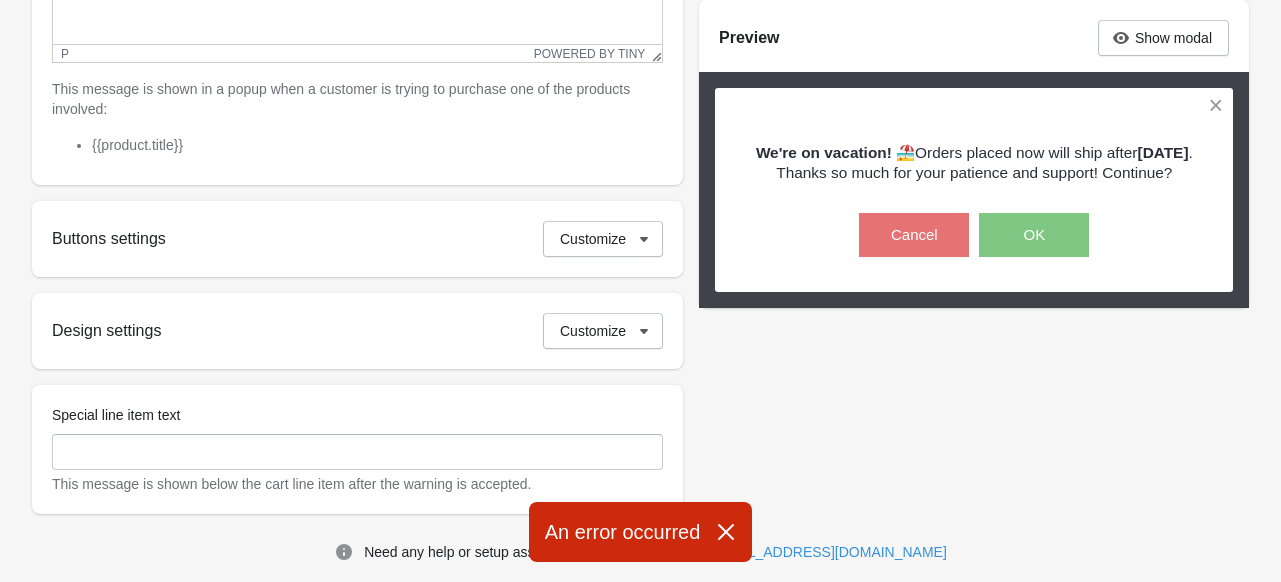 scroll, scrollTop: 686, scrollLeft: 0, axis: vertical 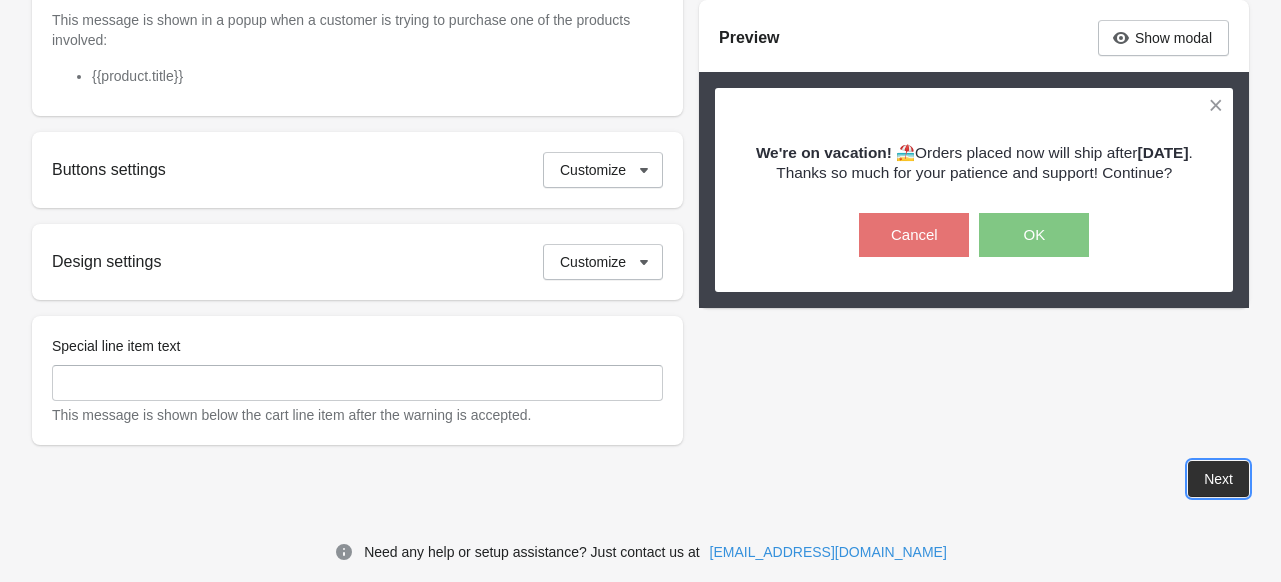 click on "Next" at bounding box center [1218, 479] 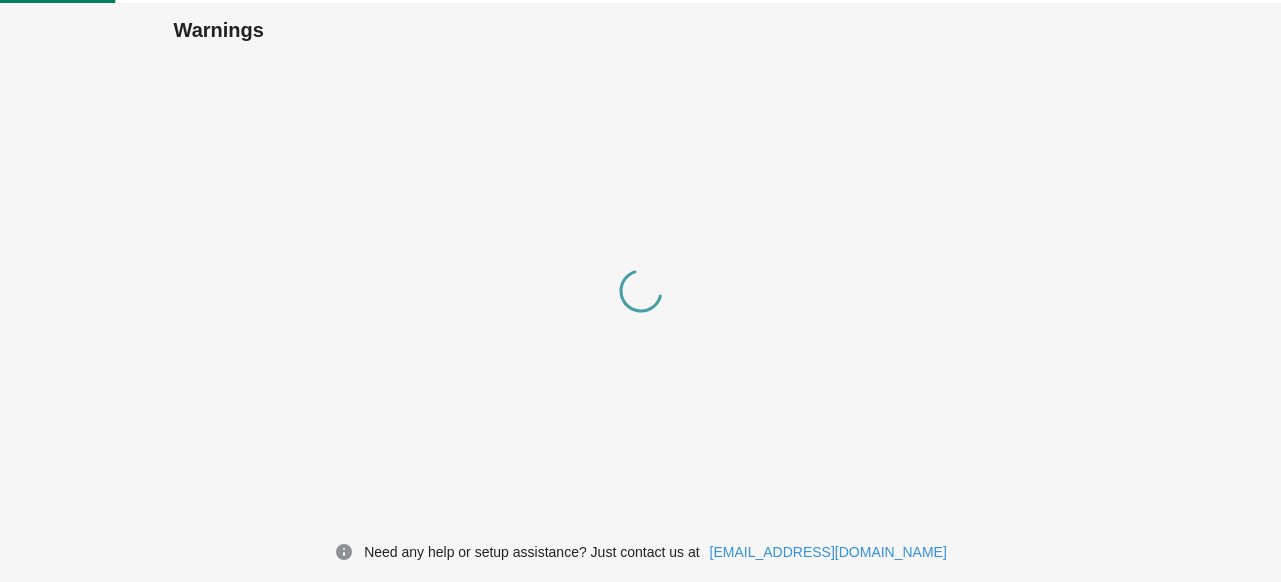 scroll, scrollTop: 0, scrollLeft: 0, axis: both 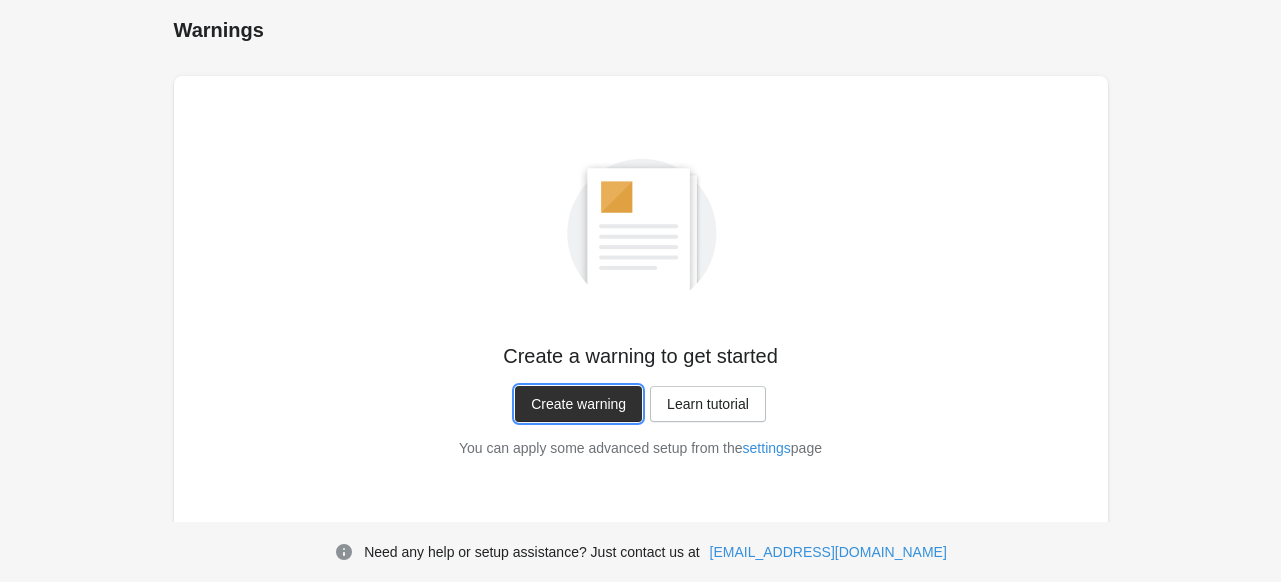click on "Create warning" at bounding box center (578, 404) 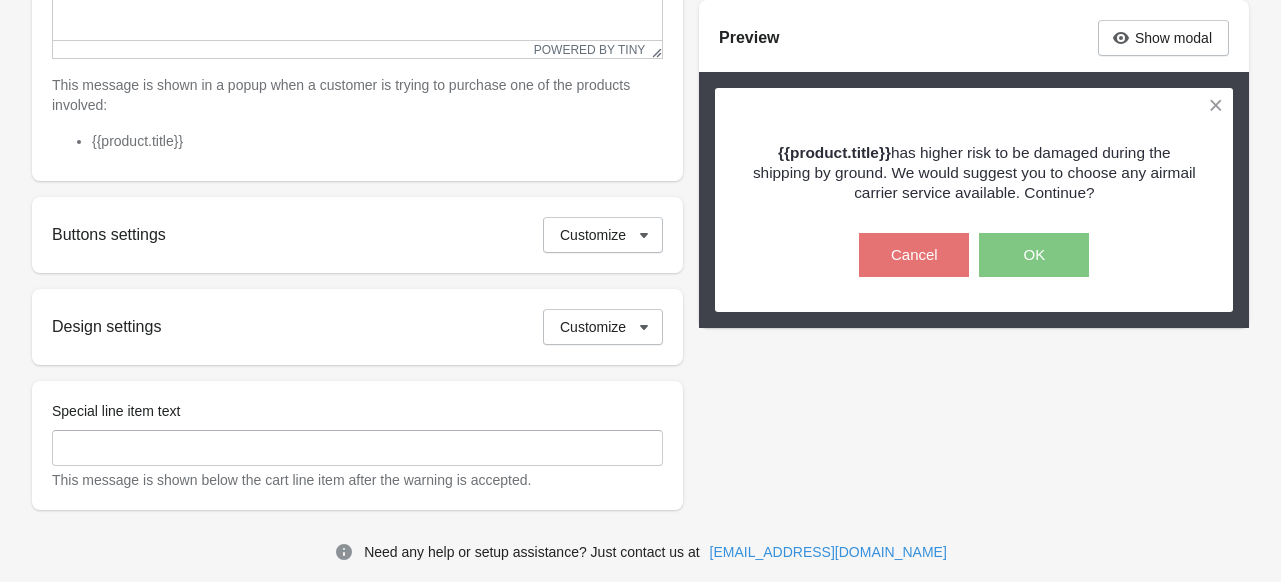 scroll, scrollTop: 686, scrollLeft: 0, axis: vertical 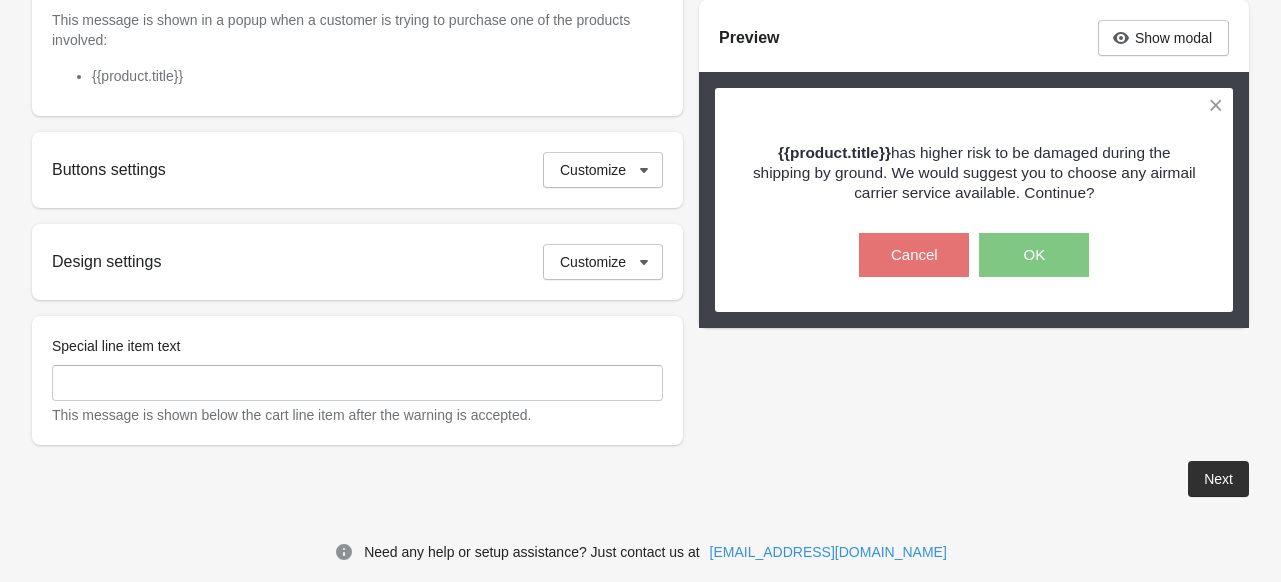 click on "Next" at bounding box center [1218, 479] 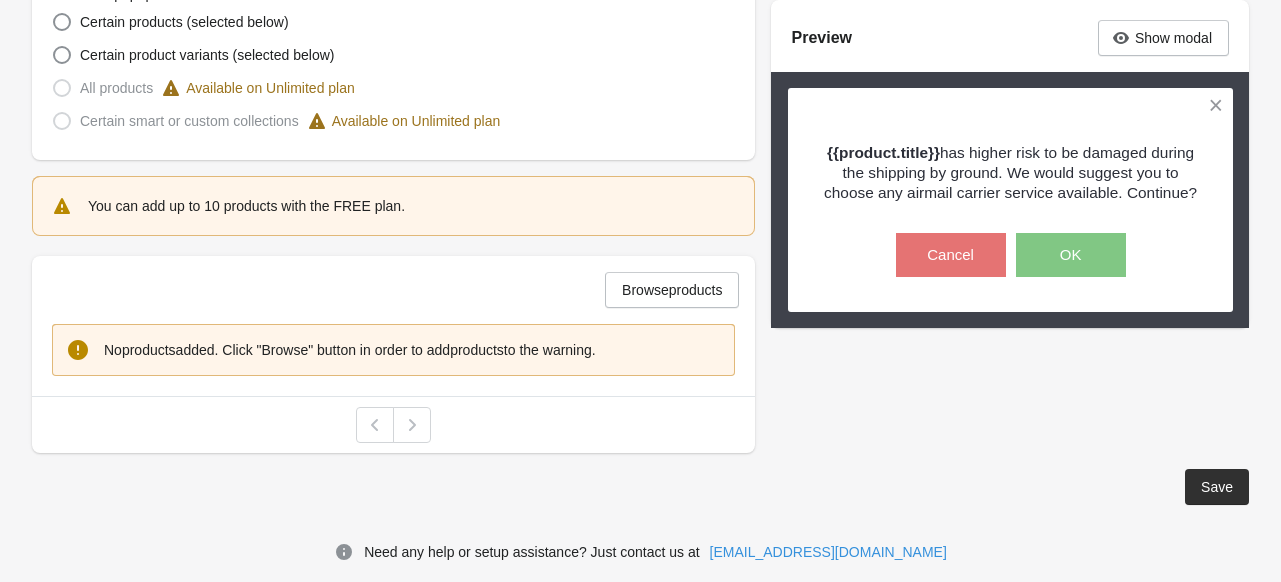 scroll, scrollTop: 124, scrollLeft: 0, axis: vertical 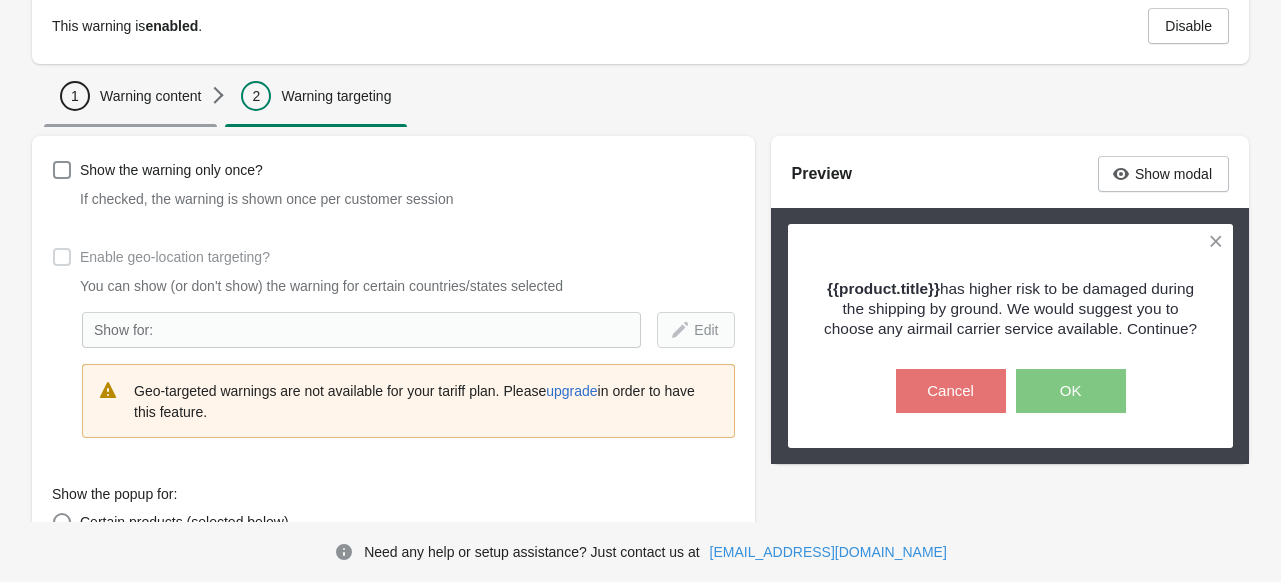 click on "1 Warning content" at bounding box center [130, 96] 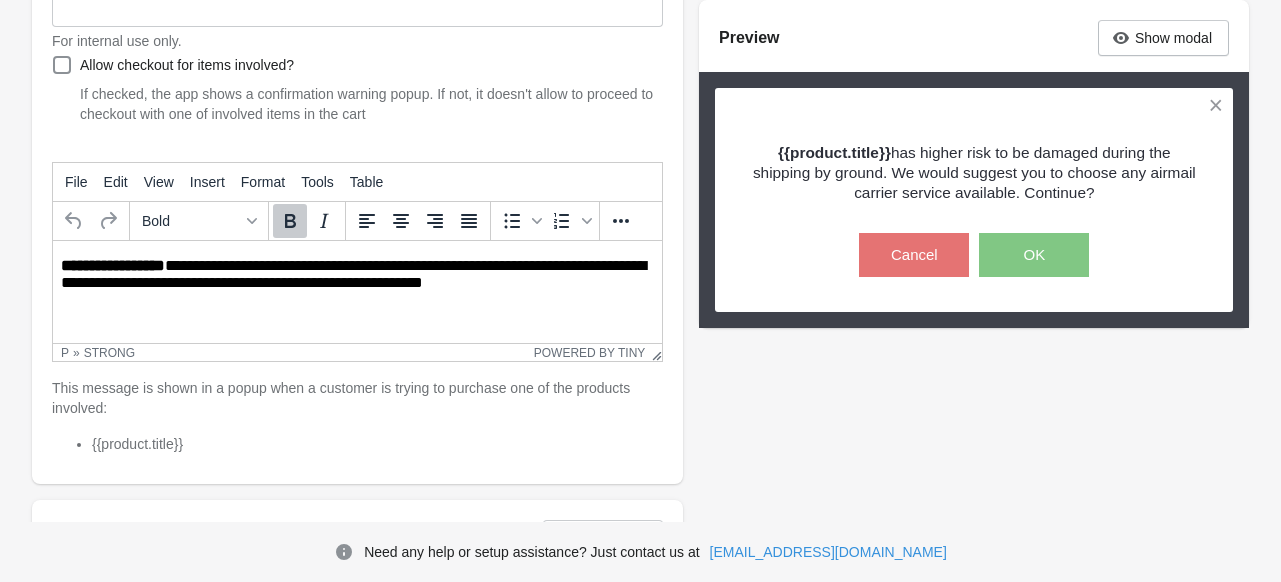 scroll, scrollTop: 324, scrollLeft: 0, axis: vertical 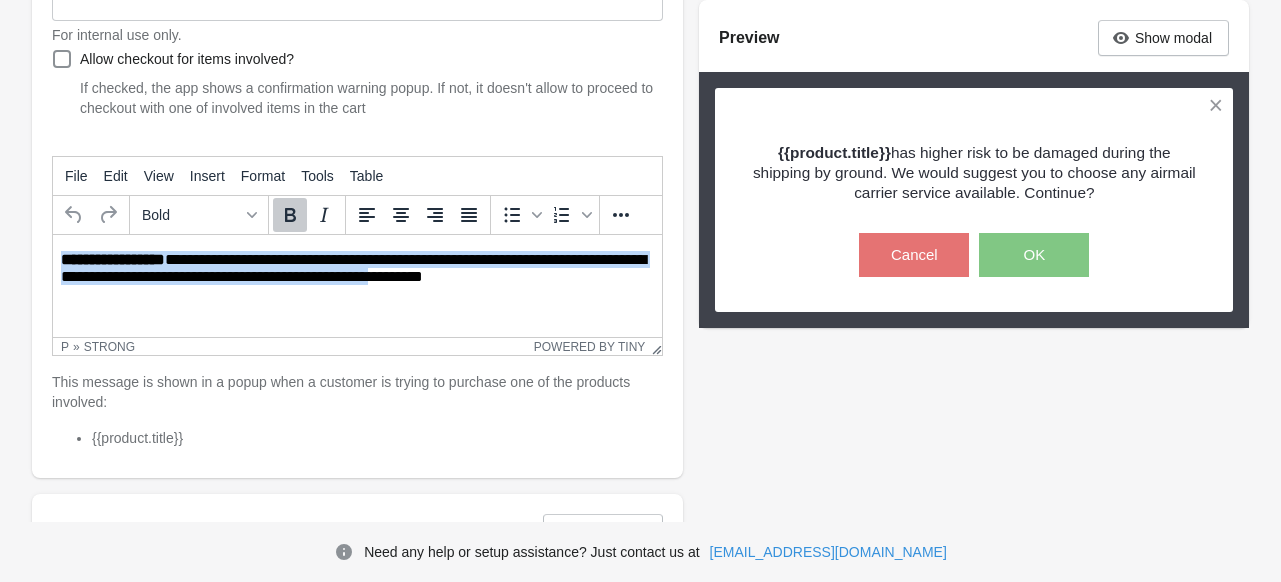 drag, startPoint x: 443, startPoint y: 280, endPoint x: 81, endPoint y: 482, distance: 414.54553 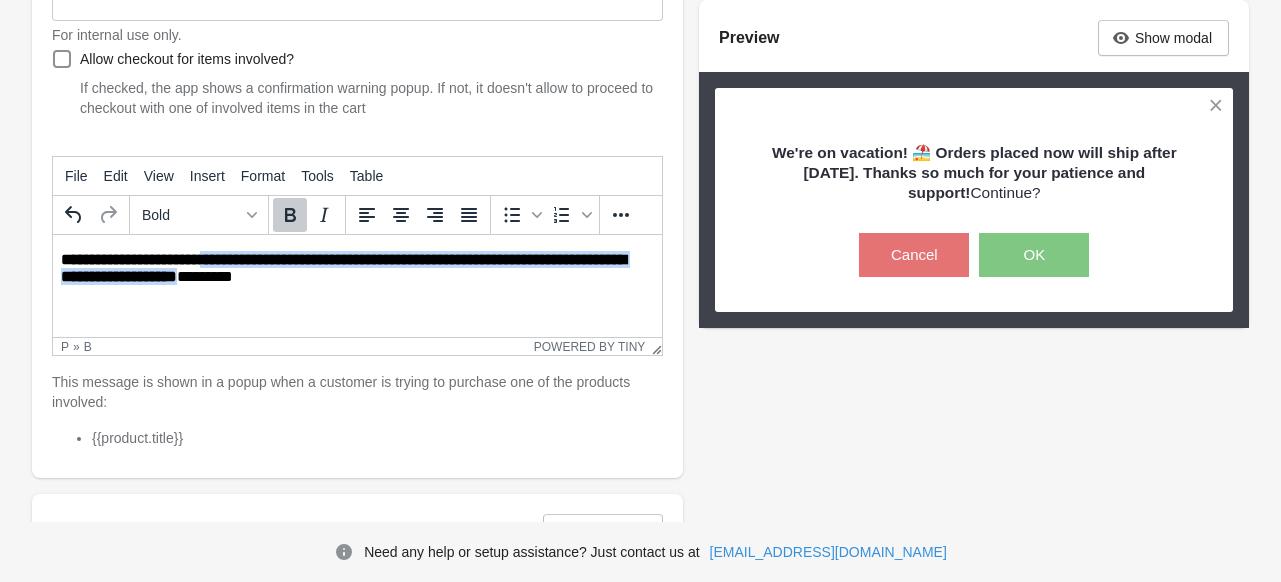 drag, startPoint x: 221, startPoint y: 260, endPoint x: 270, endPoint y: 289, distance: 56.938564 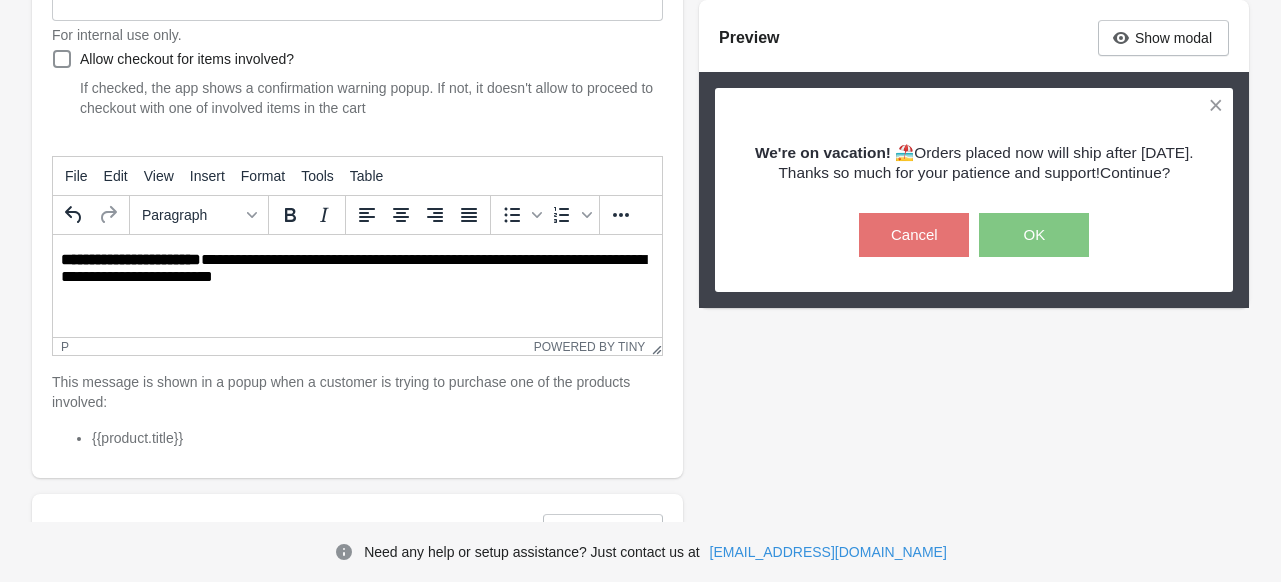 click on "**********" at bounding box center (358, 271) 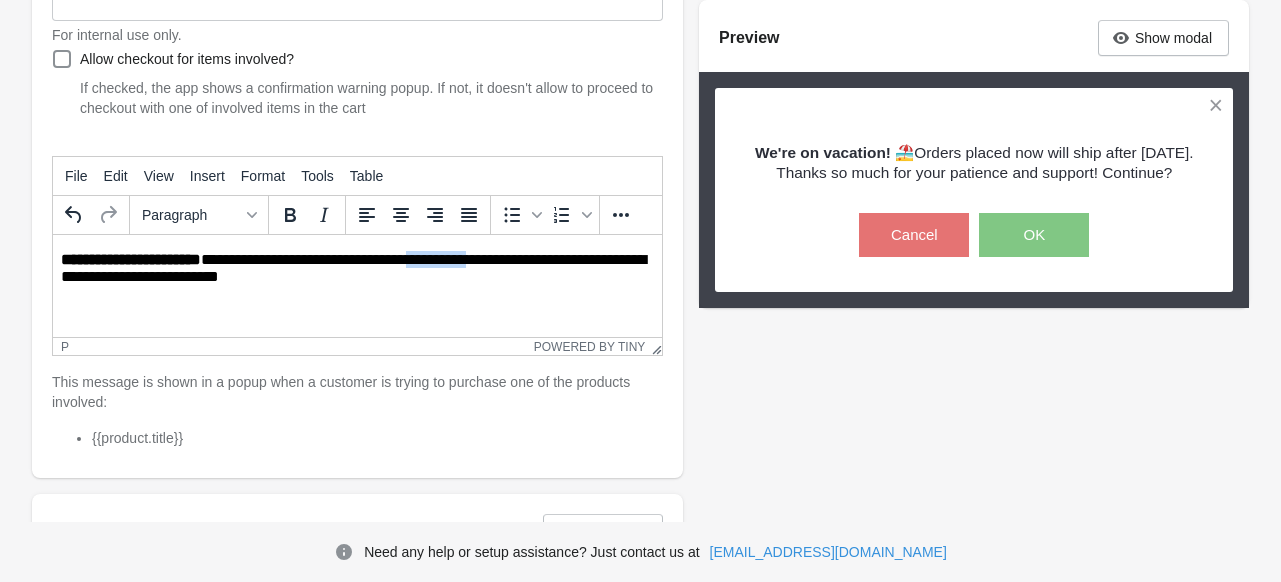 drag, startPoint x: 437, startPoint y: 262, endPoint x: 505, endPoint y: 262, distance: 68 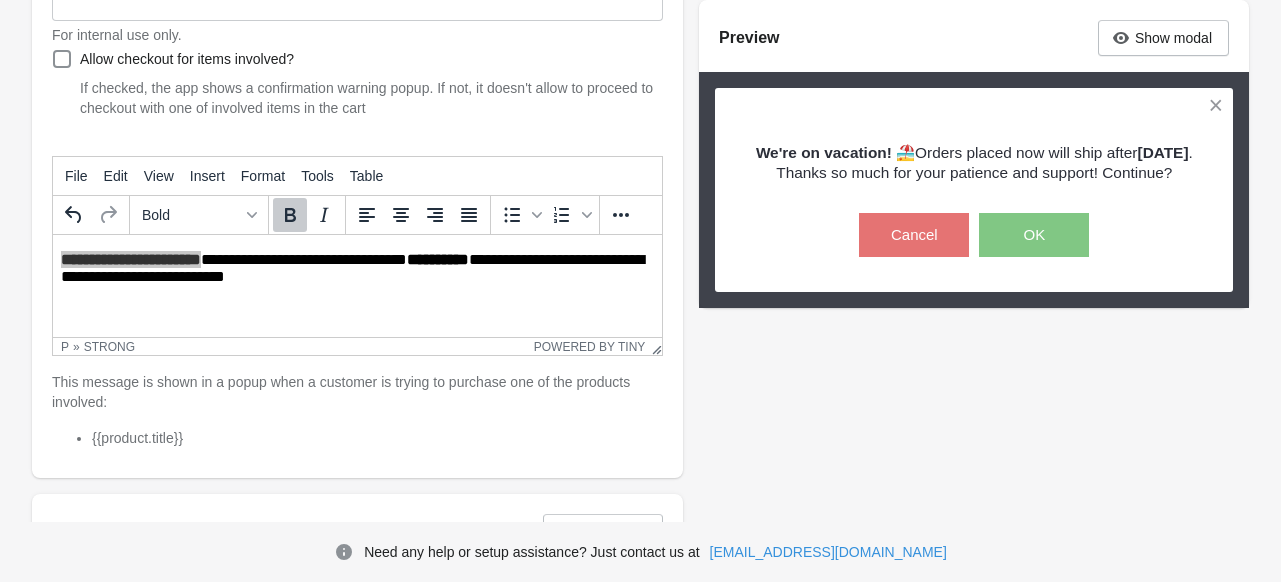 click on "**********" at bounding box center [640, 371] 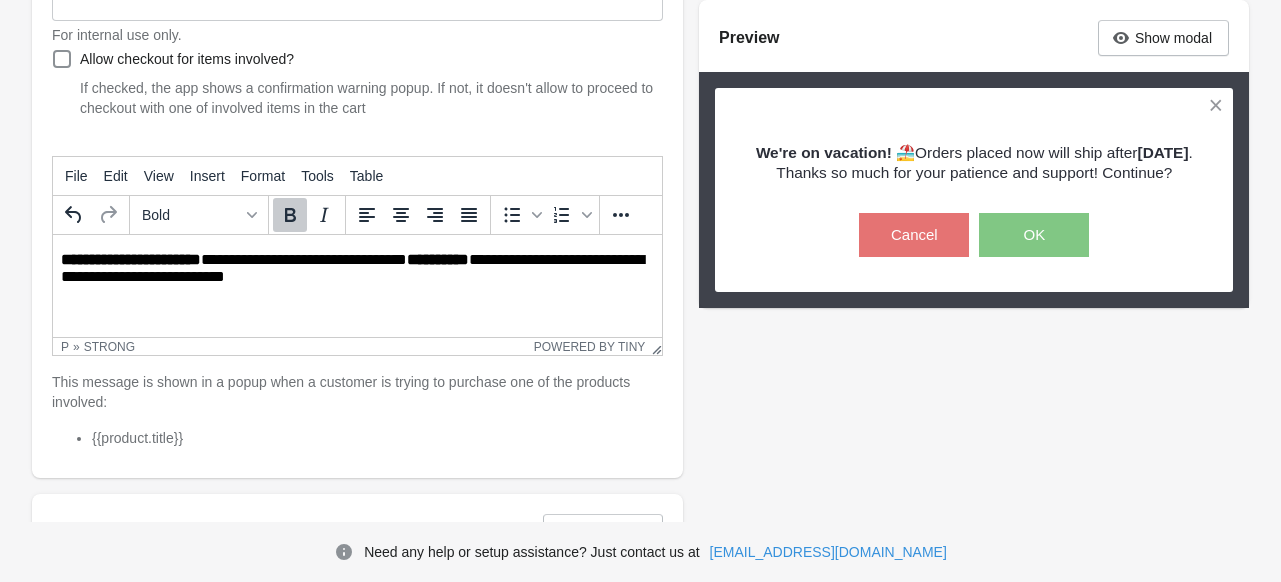 click on "**********" at bounding box center [357, 271] 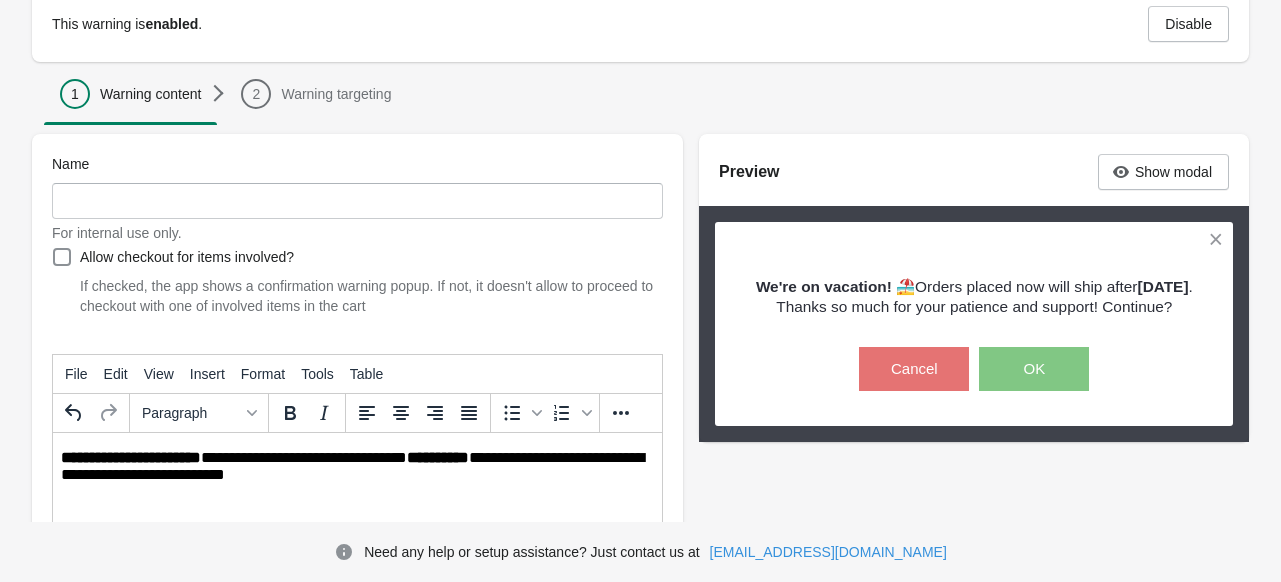 scroll, scrollTop: 124, scrollLeft: 0, axis: vertical 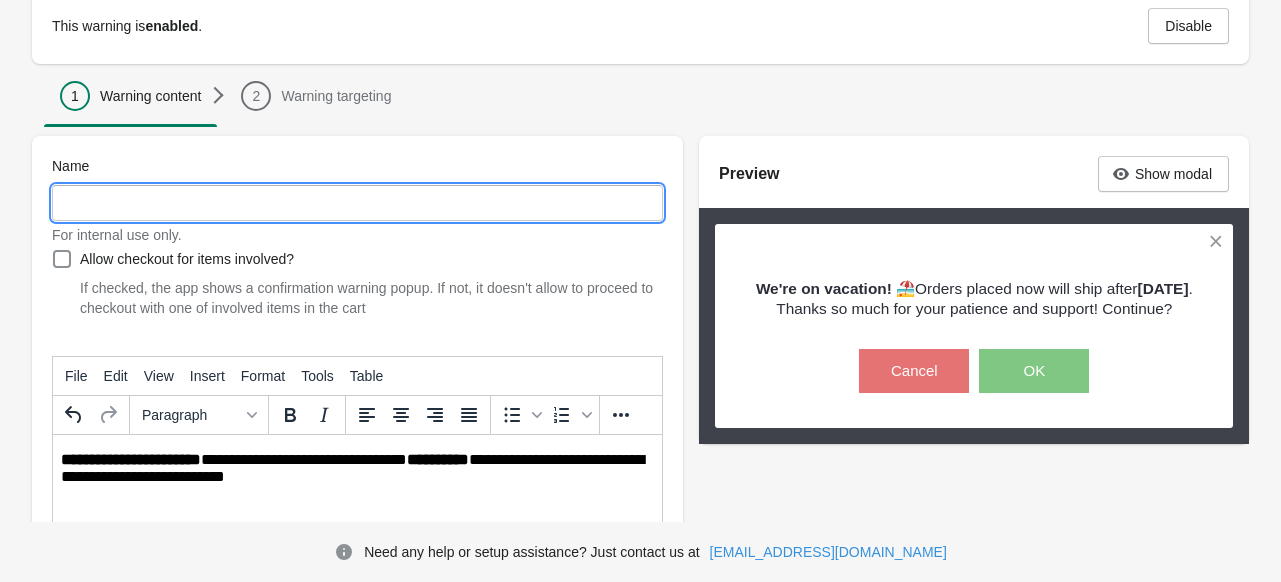 click on "Name" at bounding box center [357, 203] 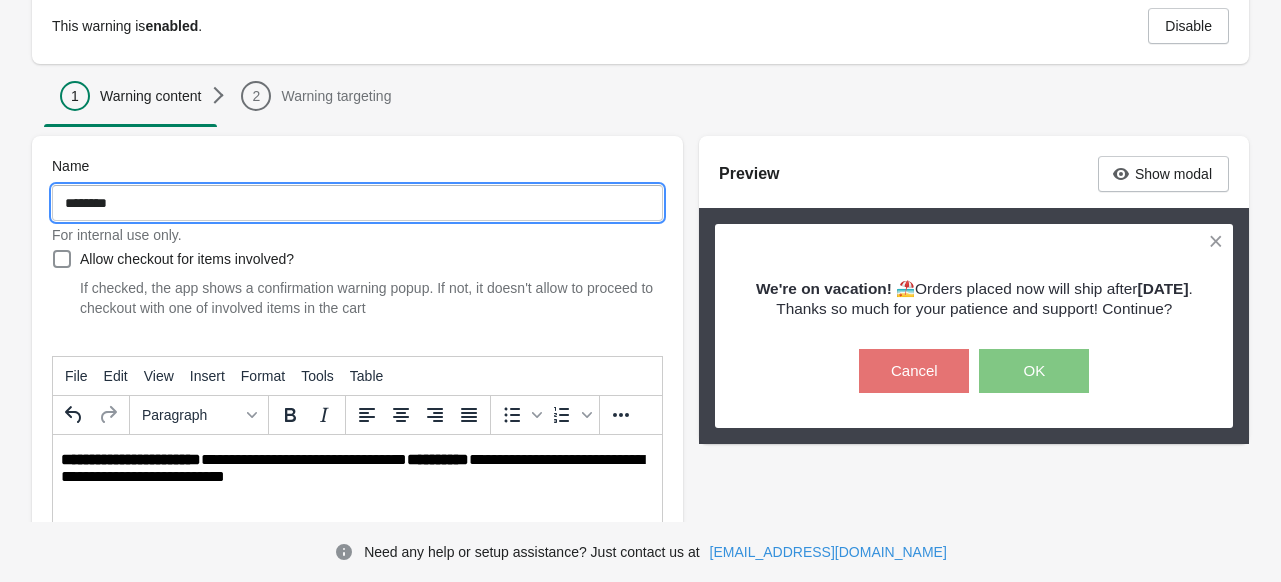 type on "********" 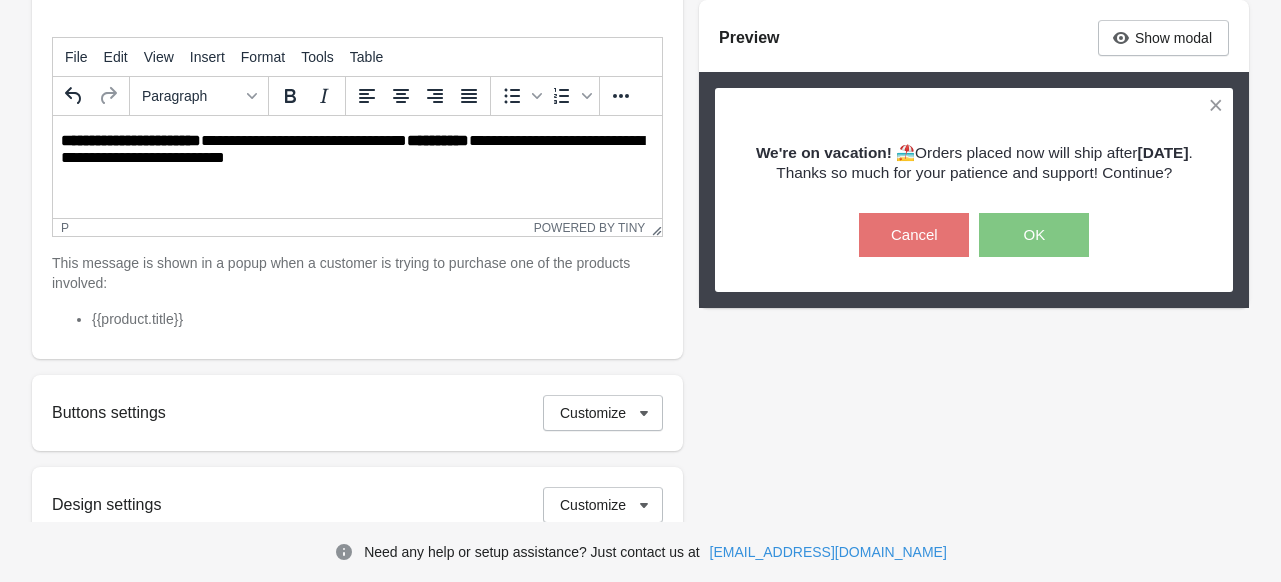 scroll, scrollTop: 124, scrollLeft: 0, axis: vertical 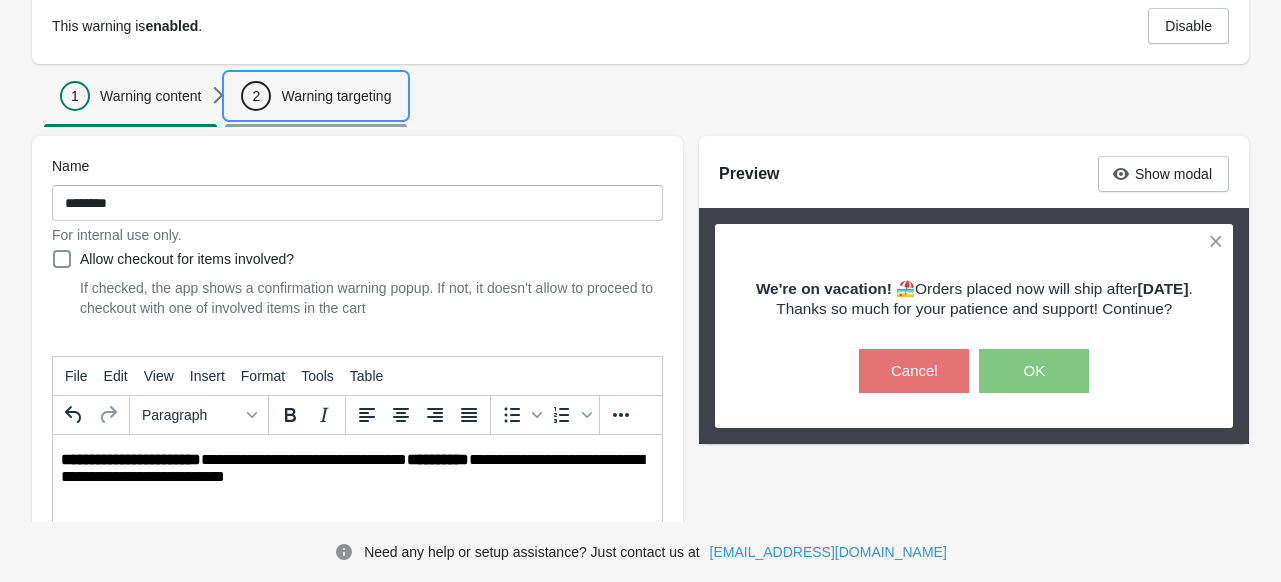 click on "2 Warning targeting" at bounding box center [316, 96] 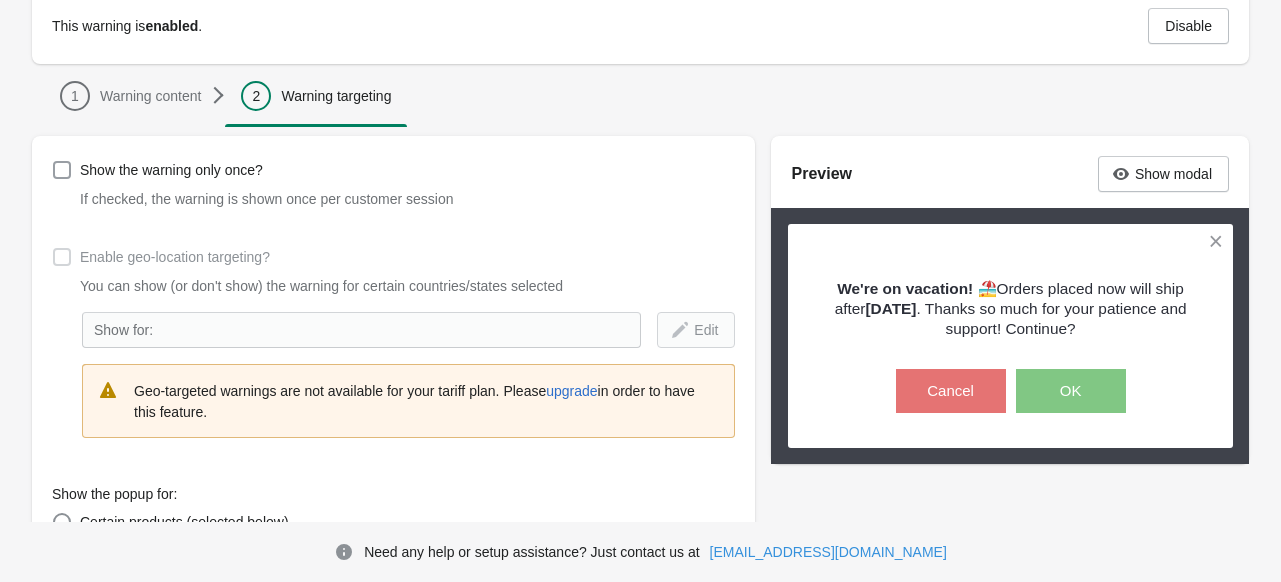 click at bounding box center (62, 170) 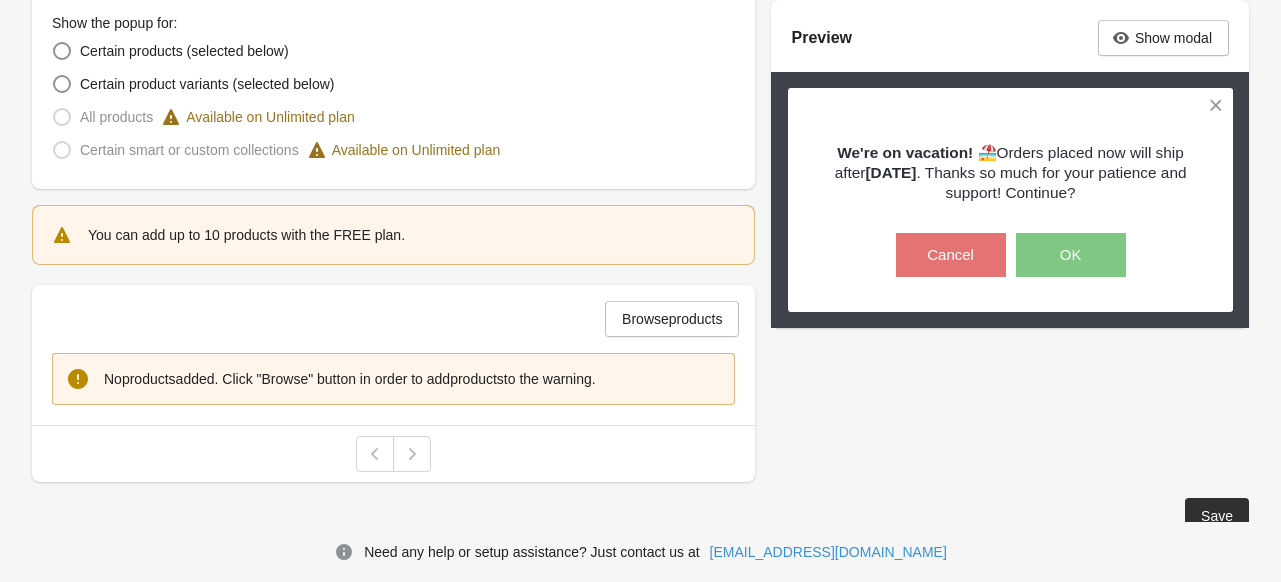 scroll, scrollTop: 624, scrollLeft: 0, axis: vertical 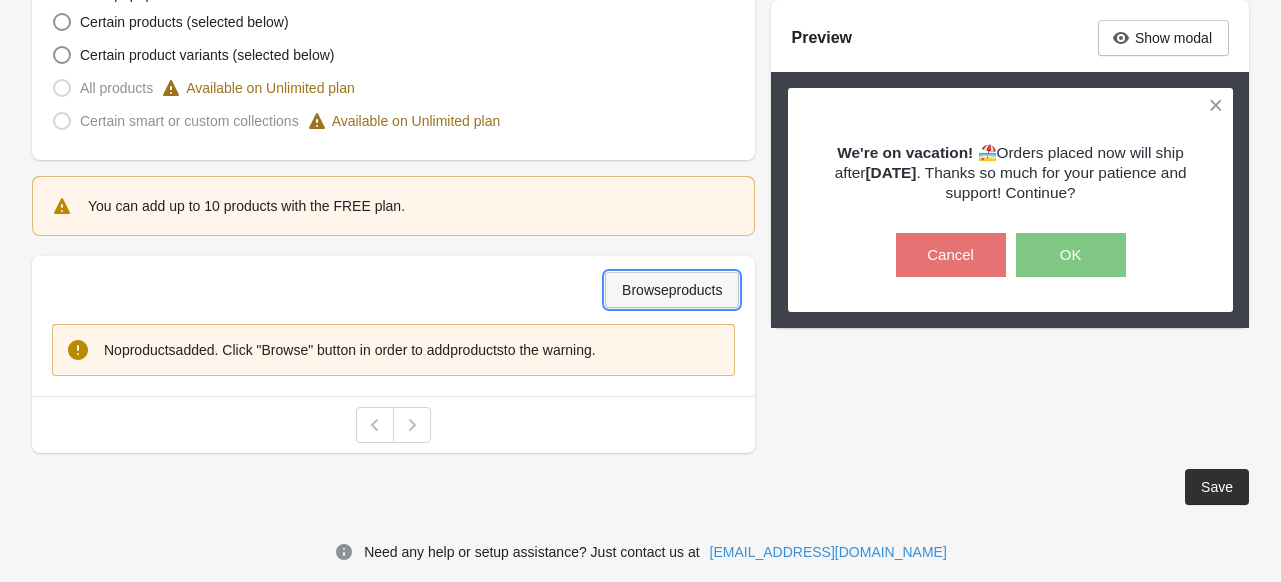 click on "Browse  products" at bounding box center [672, 290] 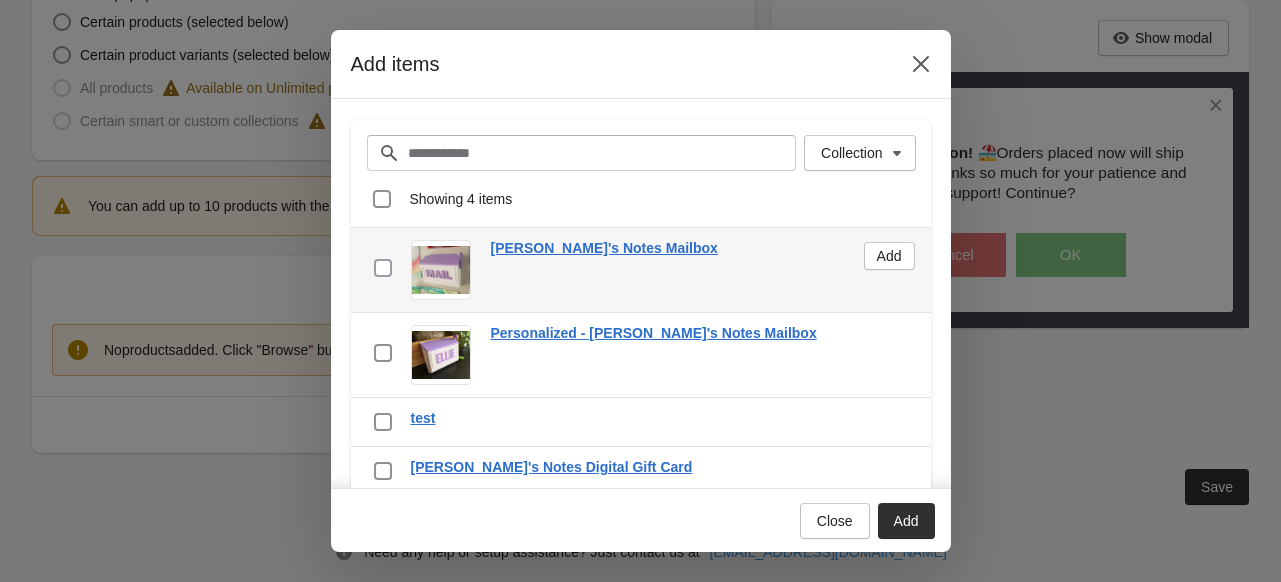 click at bounding box center [383, 268] 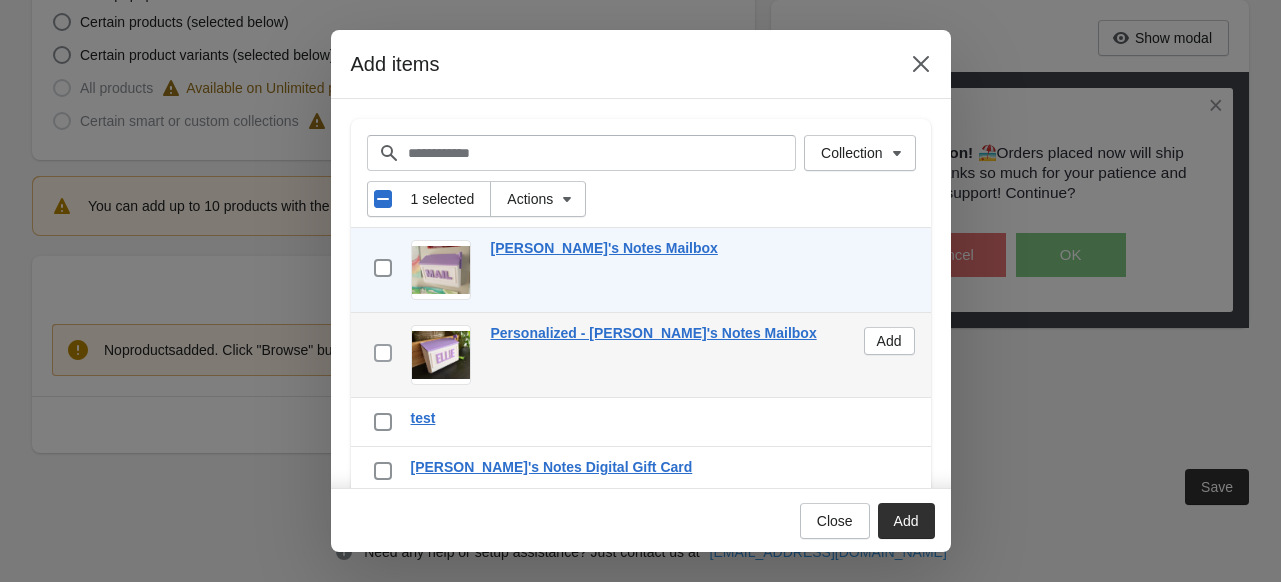 click at bounding box center [383, 353] 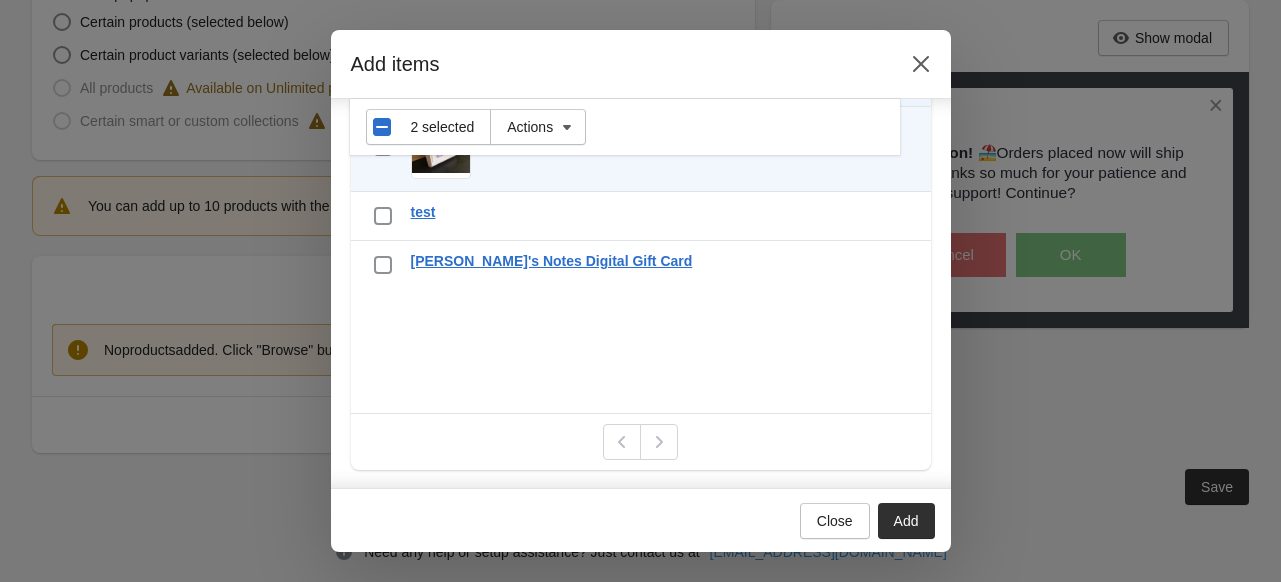 scroll, scrollTop: 207, scrollLeft: 0, axis: vertical 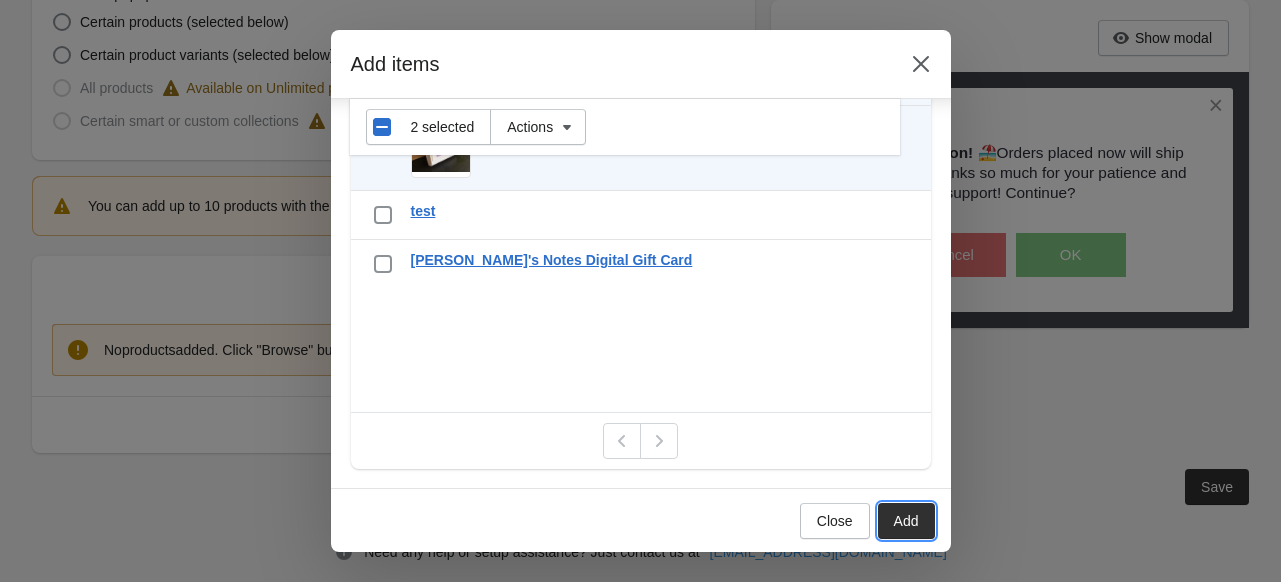 click on "Add" at bounding box center [906, 521] 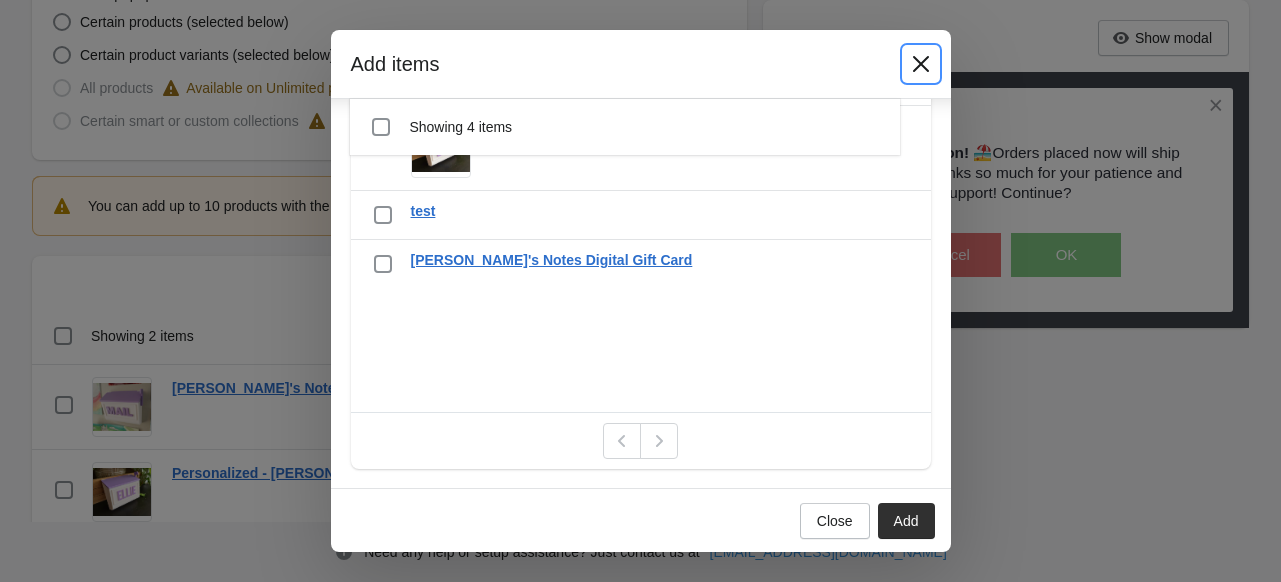 click 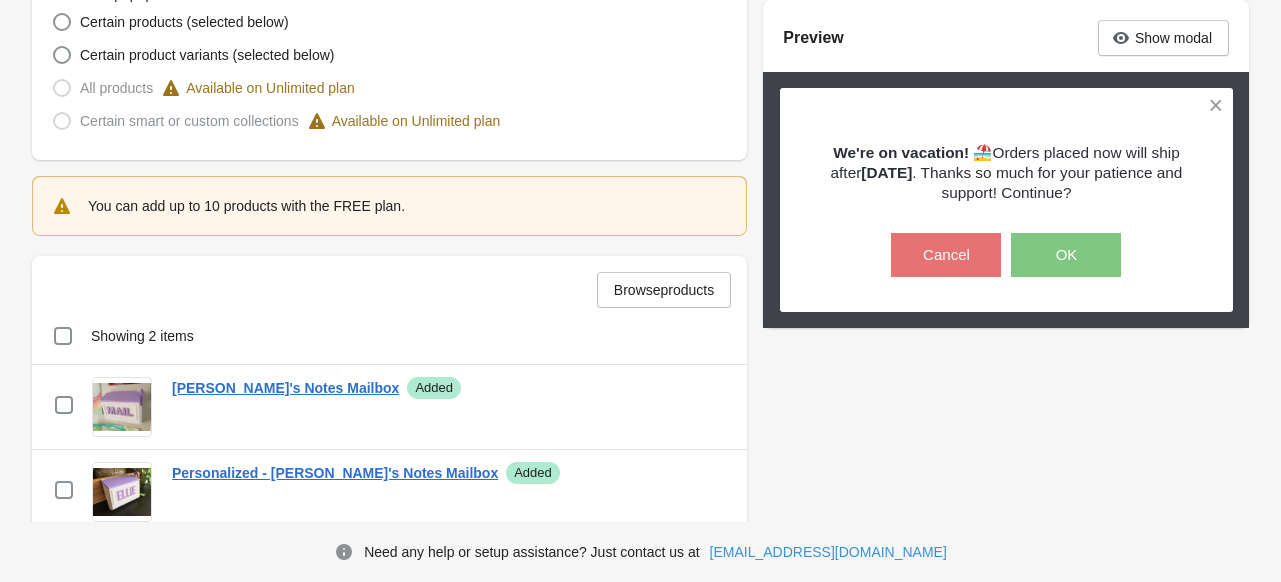 click on "Show the warning only once? If checked, the warning is shown once per customer session Enable geo-location targeting? You can show (or don't show) the warning for certain countries/states selected Show for: Edit Geo-targeted warnings are not available for your tariff plan. Please  upgrade  in order to have this feature. Show the popup for: Certain products (selected below) Certain product variants (selected below) All products Available on Unlimited plan Certain smart or custom collections Available on Unlimited plan You can add up to 10 products with the FREE plan. Browse  products Showing 2 items Select all 2 items Showing 2 items Select Select all 2 items 0 selected Actions checkbox Ellie's Notes Mailbox Success  Added Remove checkbox Personalized - Ellie's Notes Mailbox Success  Added Remove Preview Show modal We're on vacation! 🏖️  Orders placed now will ship after  August 7th . Thanks so much for your patience and support! Continue? Cancel OK We're on vacation! 🏖️  August 7th Cancel OK" at bounding box center [640, 113] 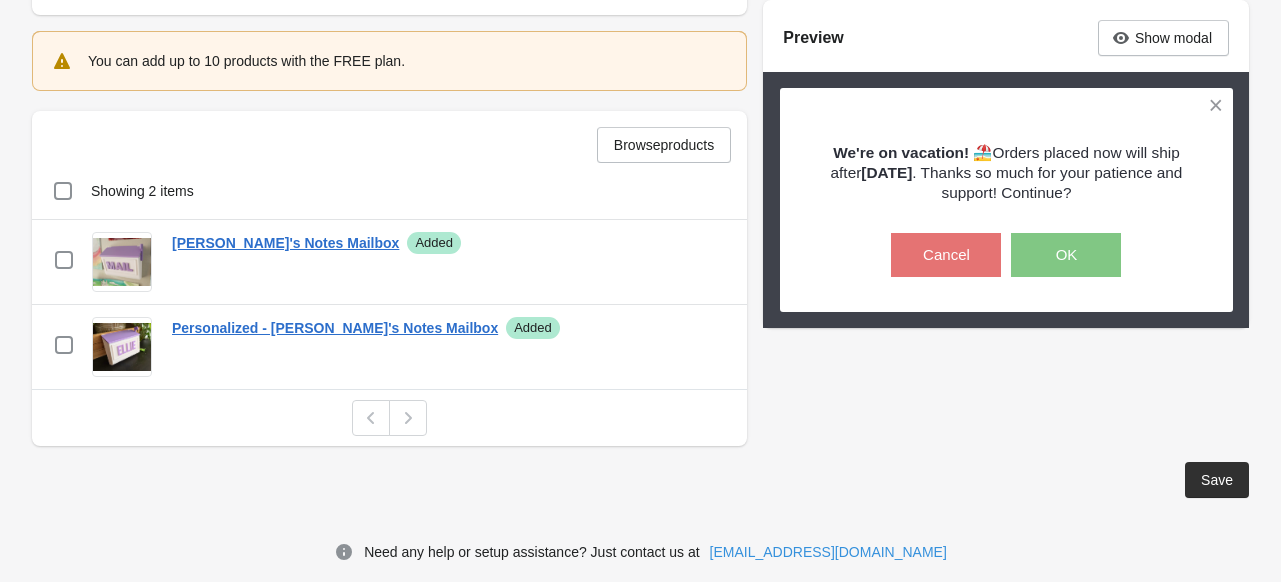 scroll, scrollTop: 770, scrollLeft: 0, axis: vertical 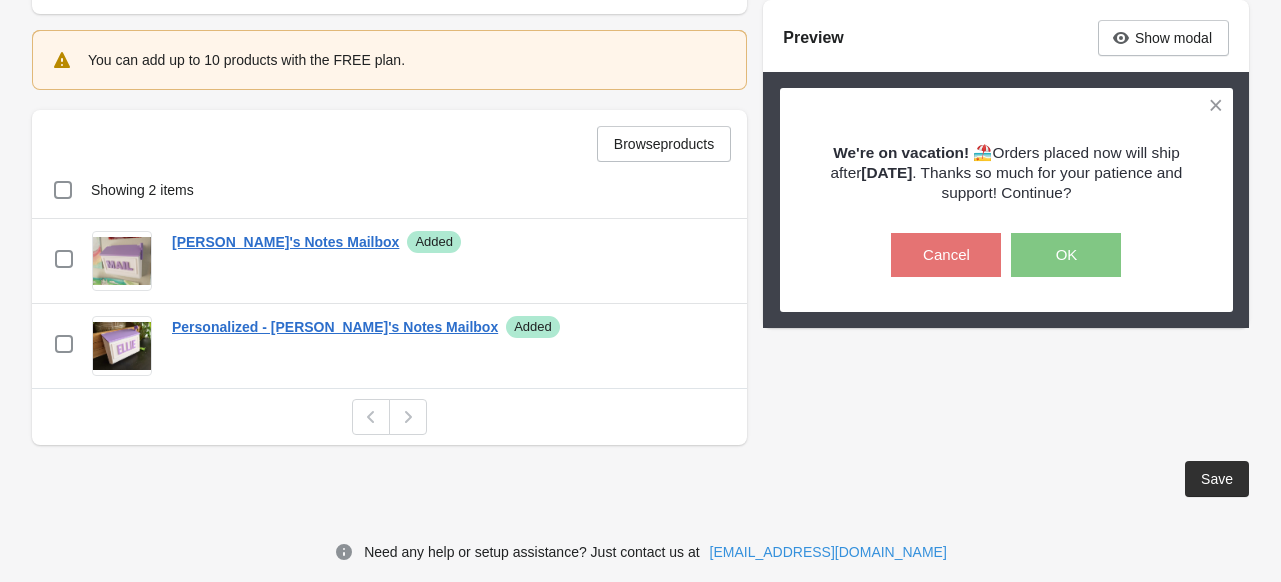 click on "Save" at bounding box center [1217, 479] 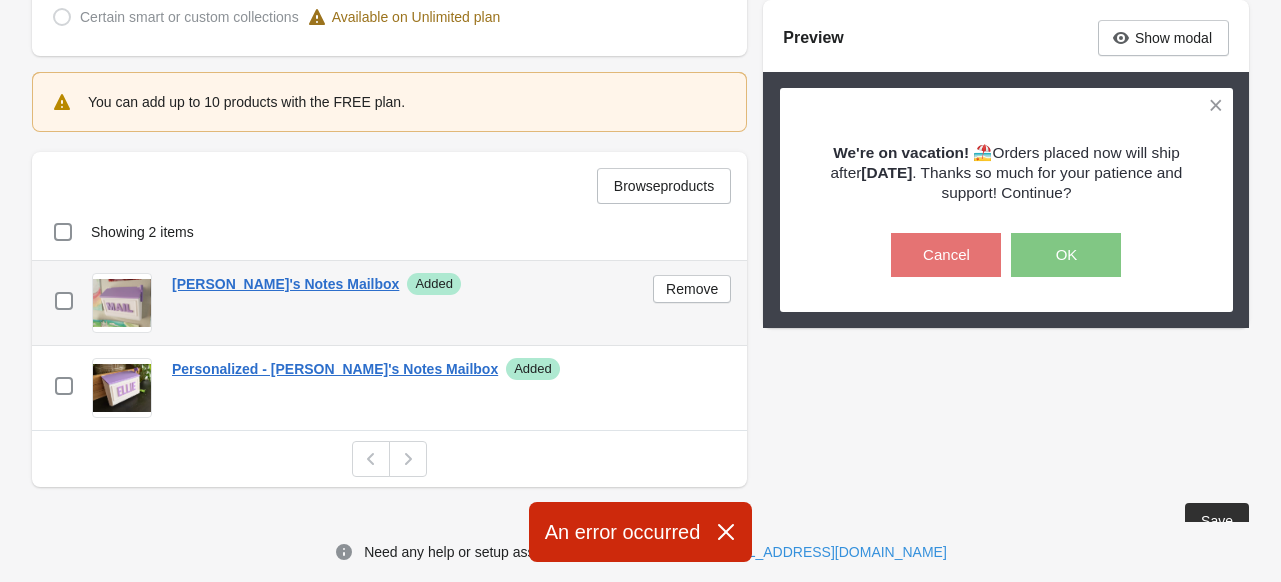 scroll, scrollTop: 670, scrollLeft: 0, axis: vertical 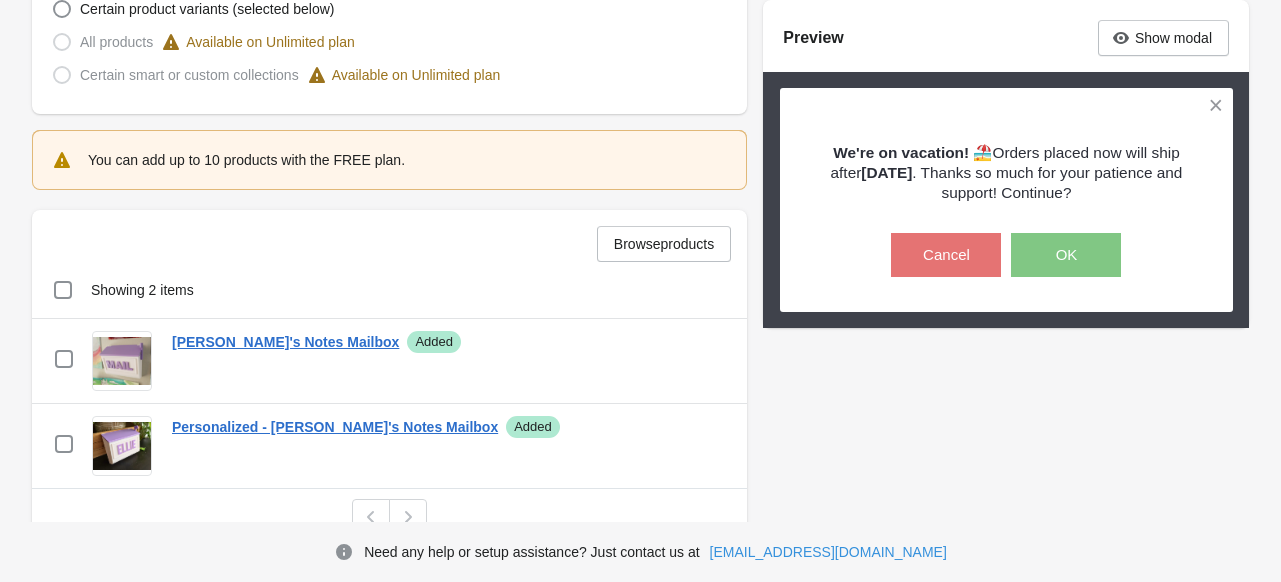 click on "You can add up to 10 products with the FREE plan." at bounding box center (407, 160) 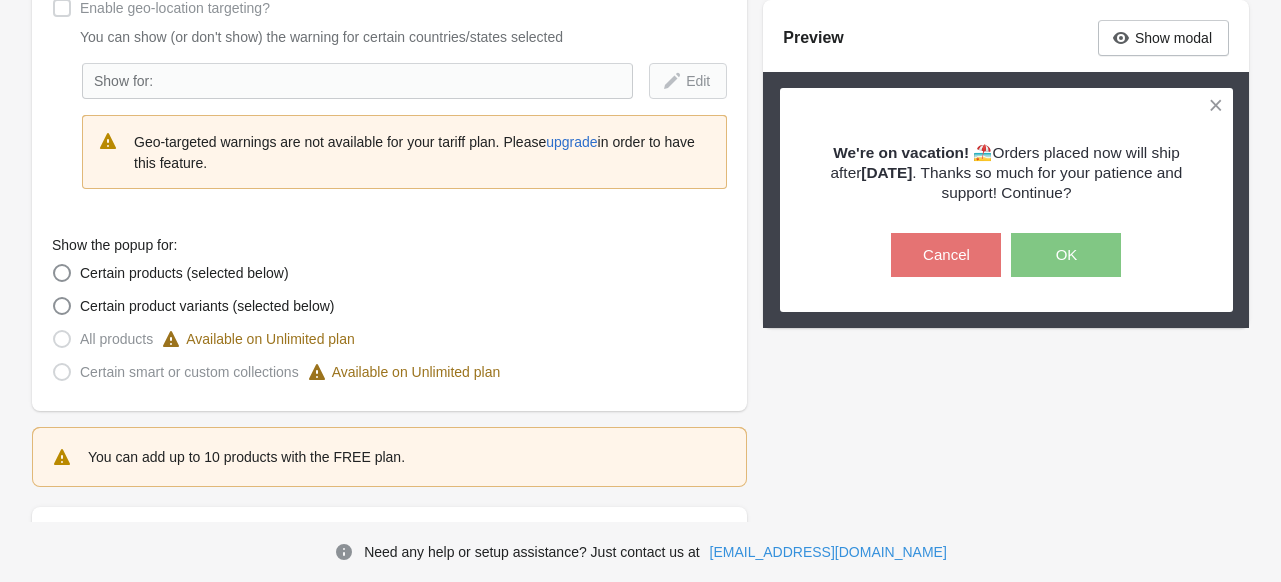 scroll, scrollTop: 370, scrollLeft: 0, axis: vertical 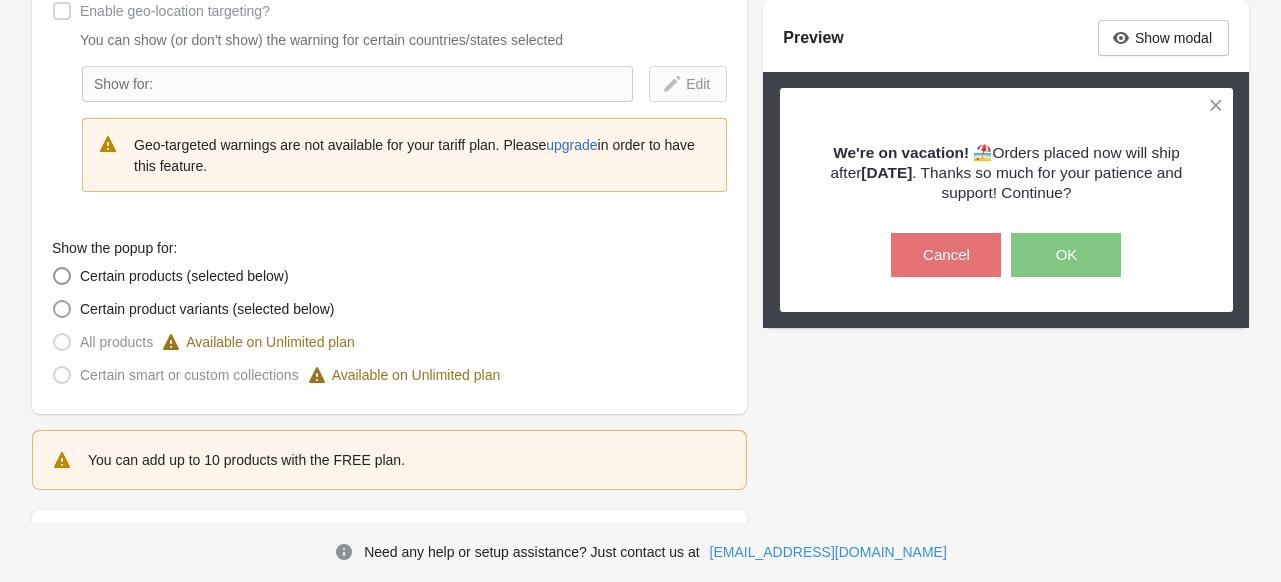 click on "Certain product variants (selected below)" at bounding box center [207, 309] 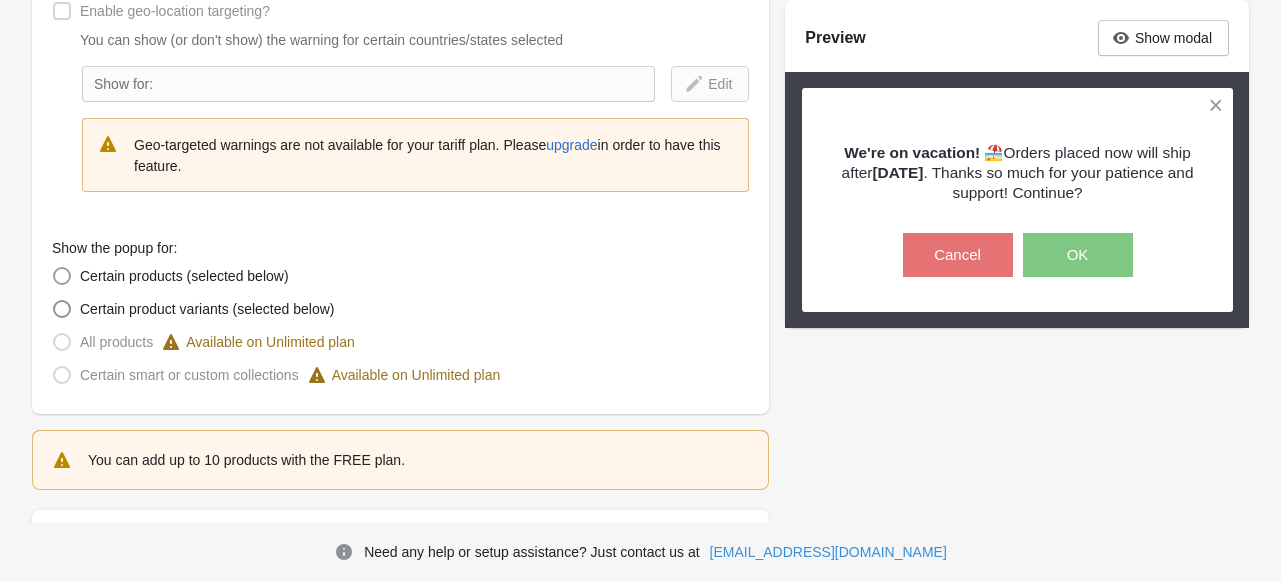click on "Certain products (selected below)" at bounding box center [170, 276] 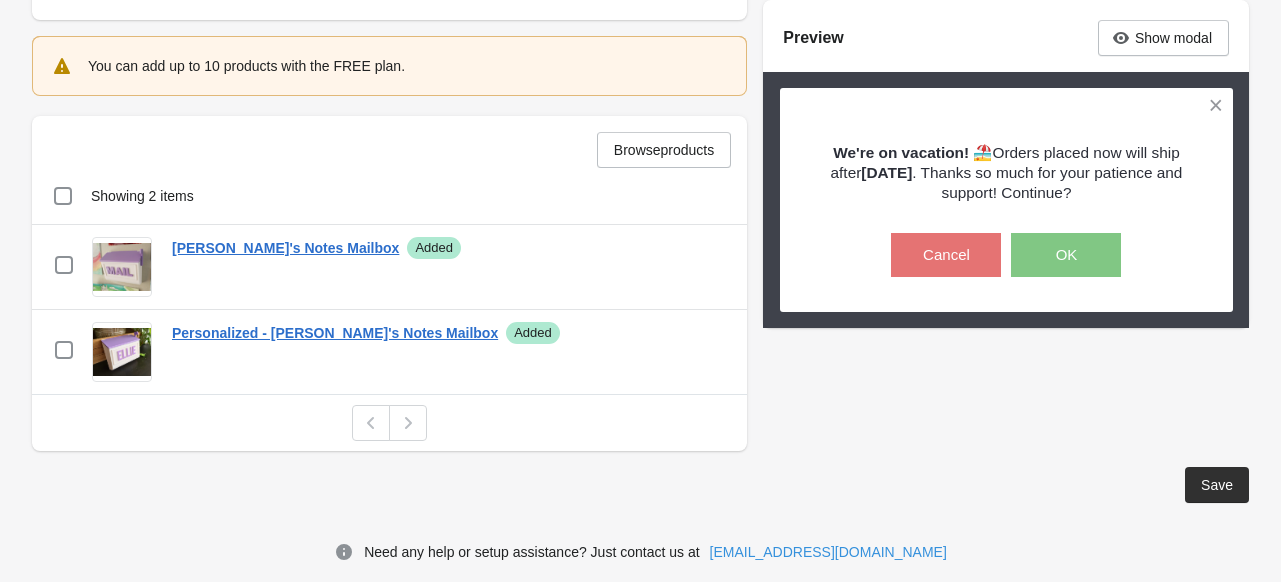 scroll, scrollTop: 770, scrollLeft: 0, axis: vertical 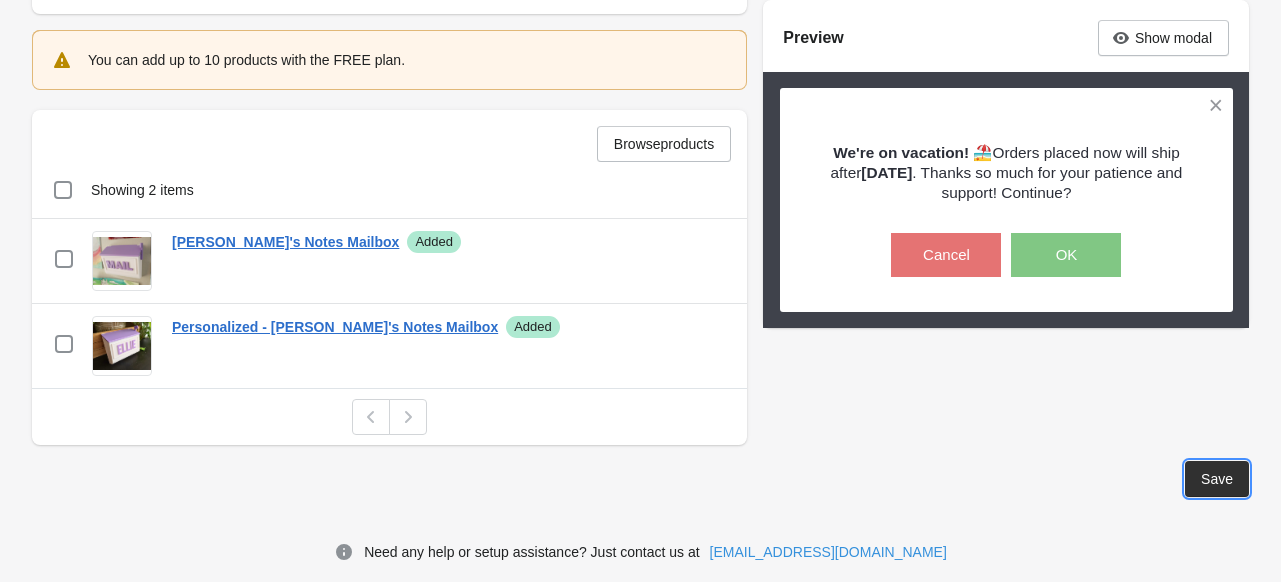 click on "Save" at bounding box center (1217, 479) 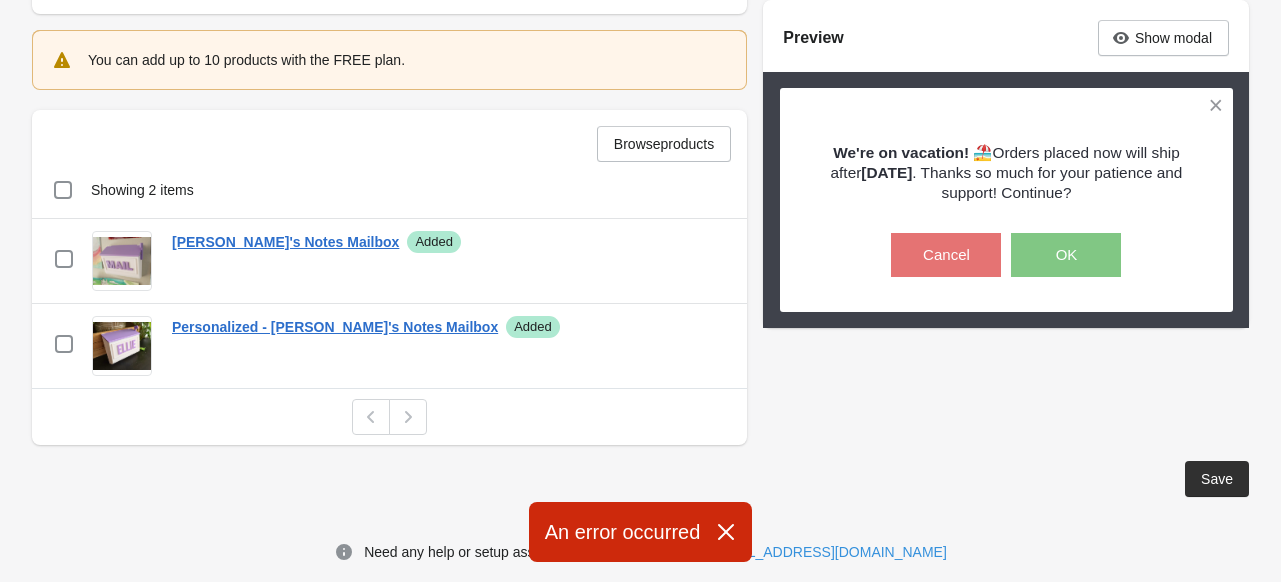 click on "An error occurred" at bounding box center (641, 532) 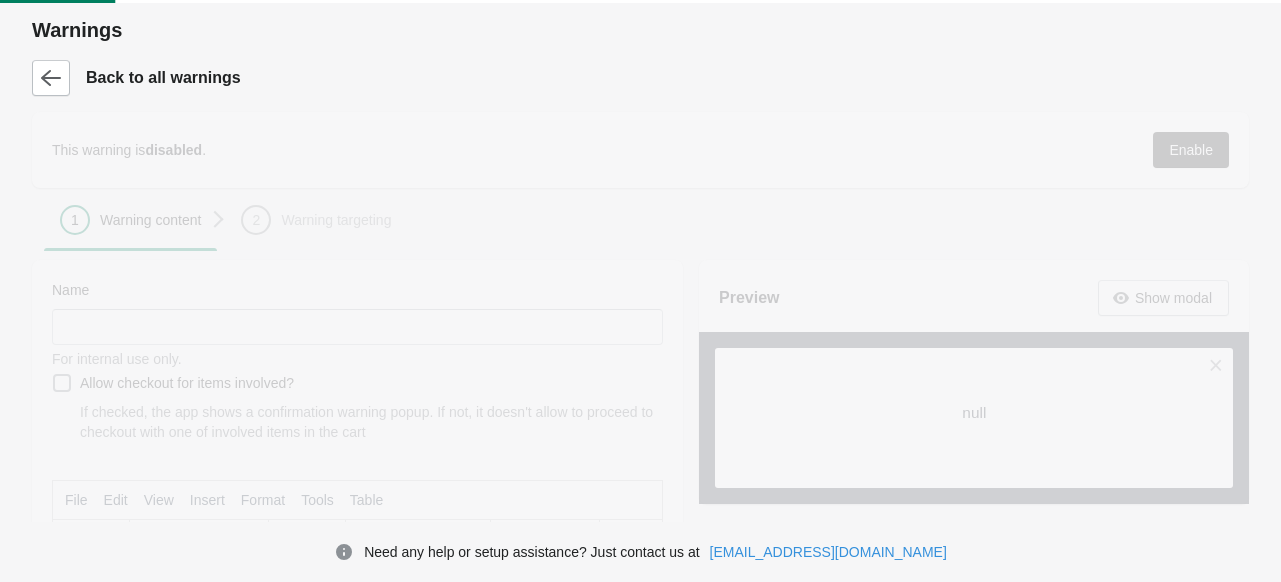 scroll, scrollTop: 0, scrollLeft: 0, axis: both 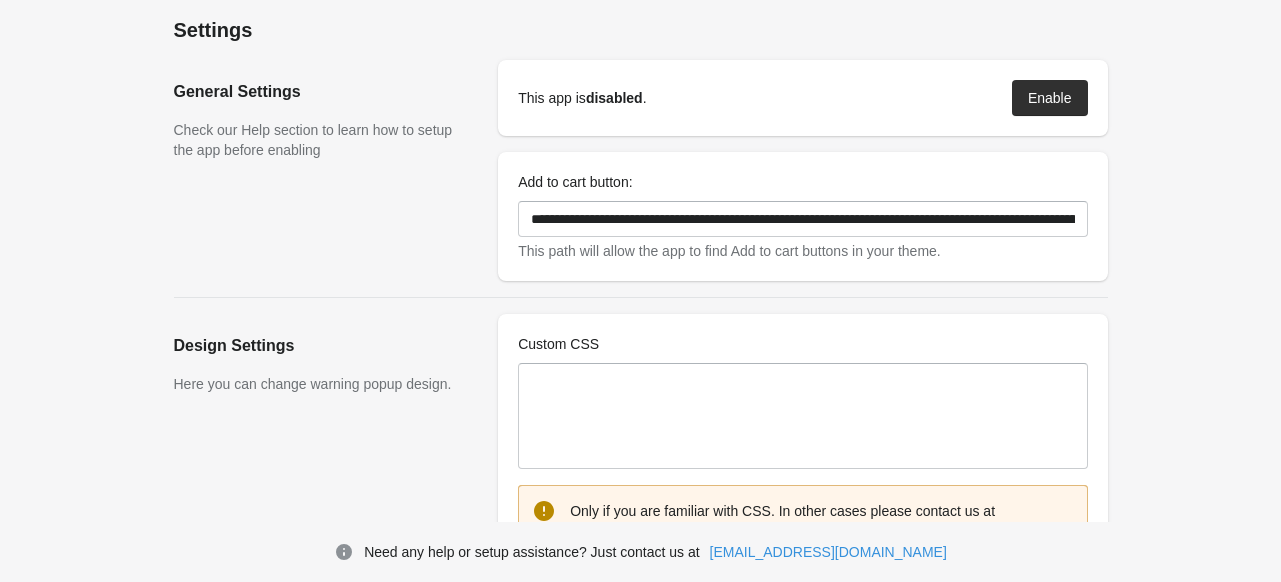 click on "Enable" at bounding box center (1050, 98) 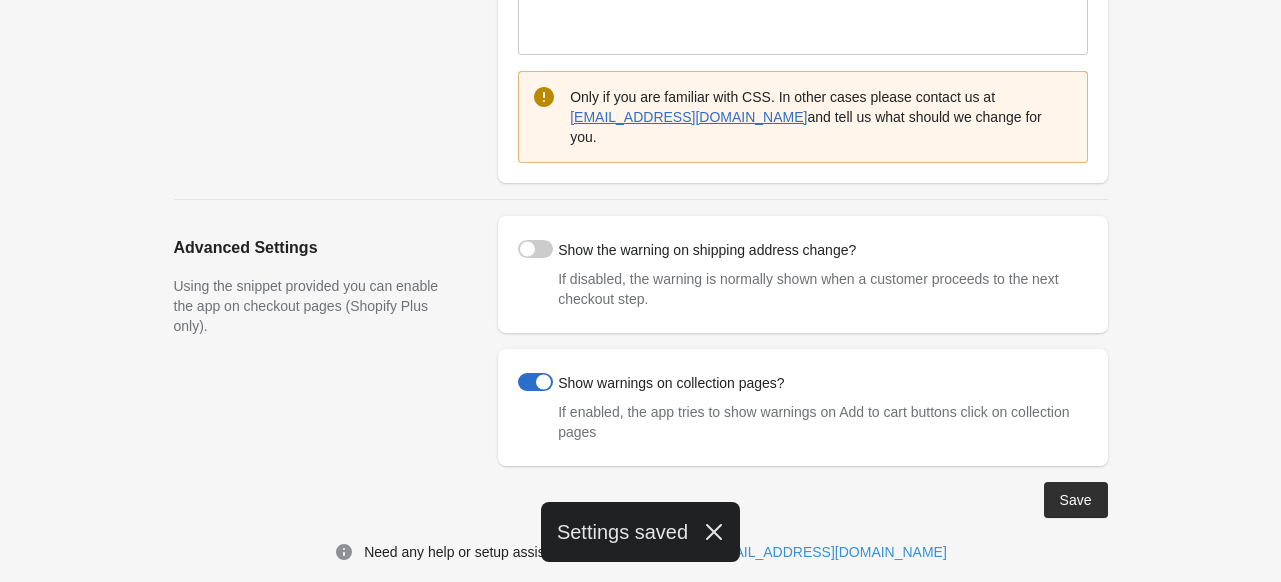 scroll, scrollTop: 415, scrollLeft: 0, axis: vertical 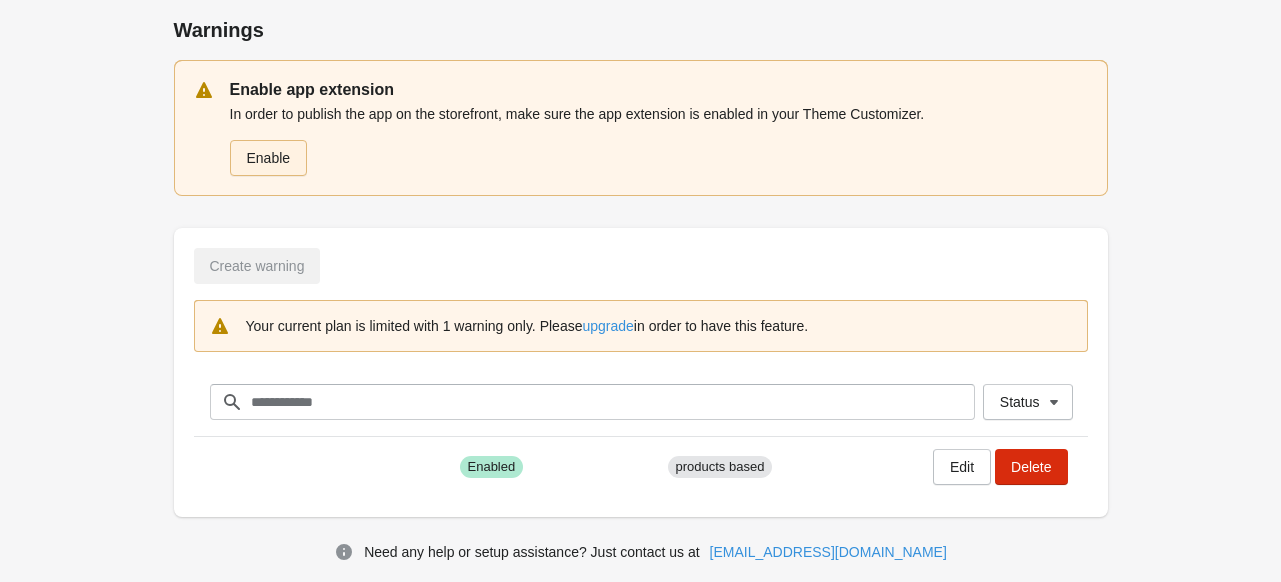 click on "Enable" at bounding box center [269, 158] 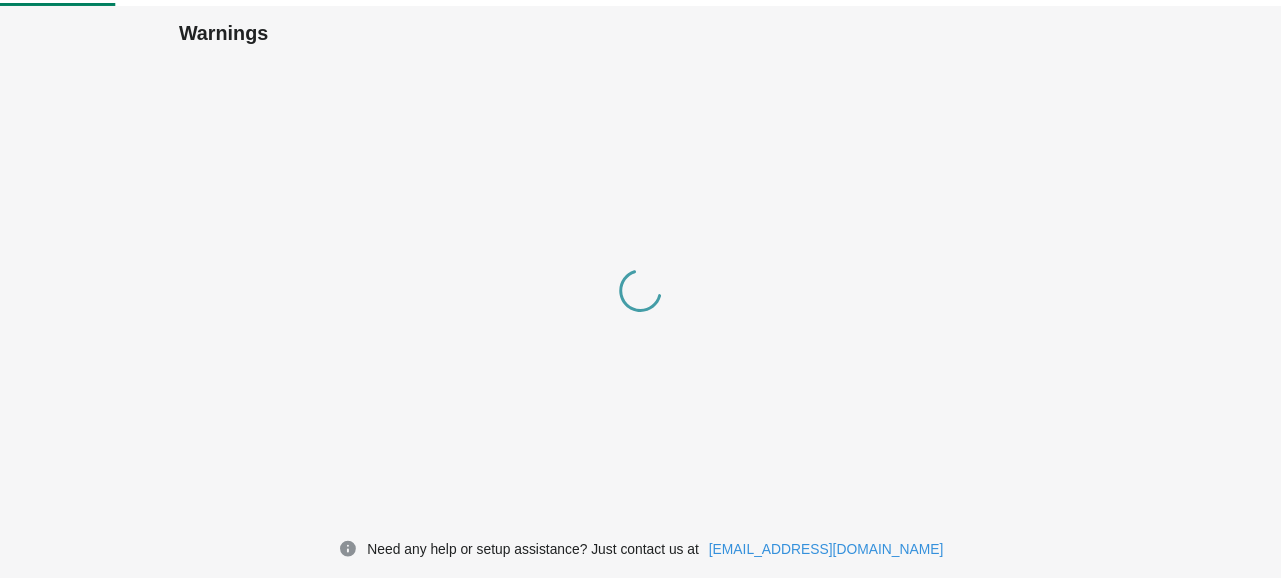 scroll, scrollTop: 0, scrollLeft: 0, axis: both 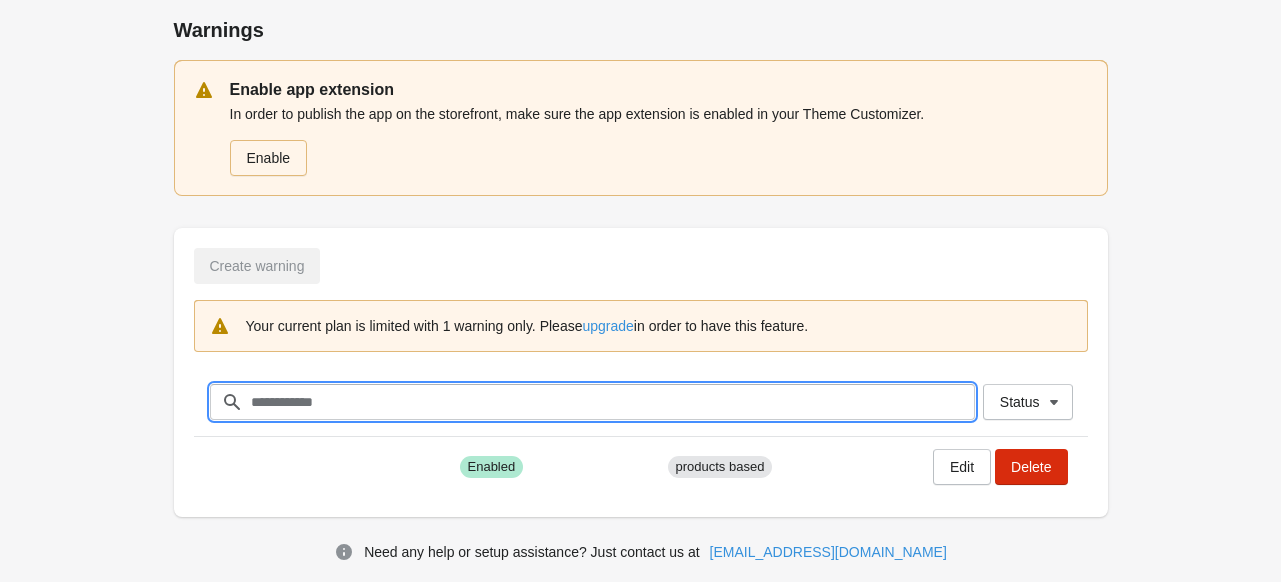 click on "Filter items" at bounding box center (612, 402) 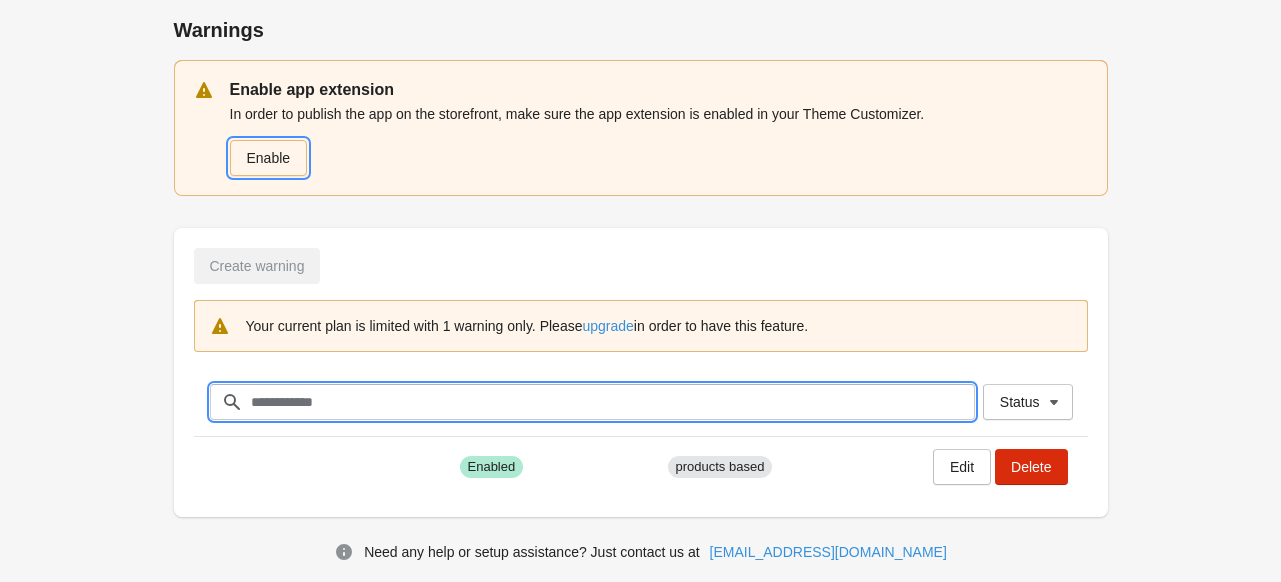 click on "Enable" at bounding box center [269, 158] 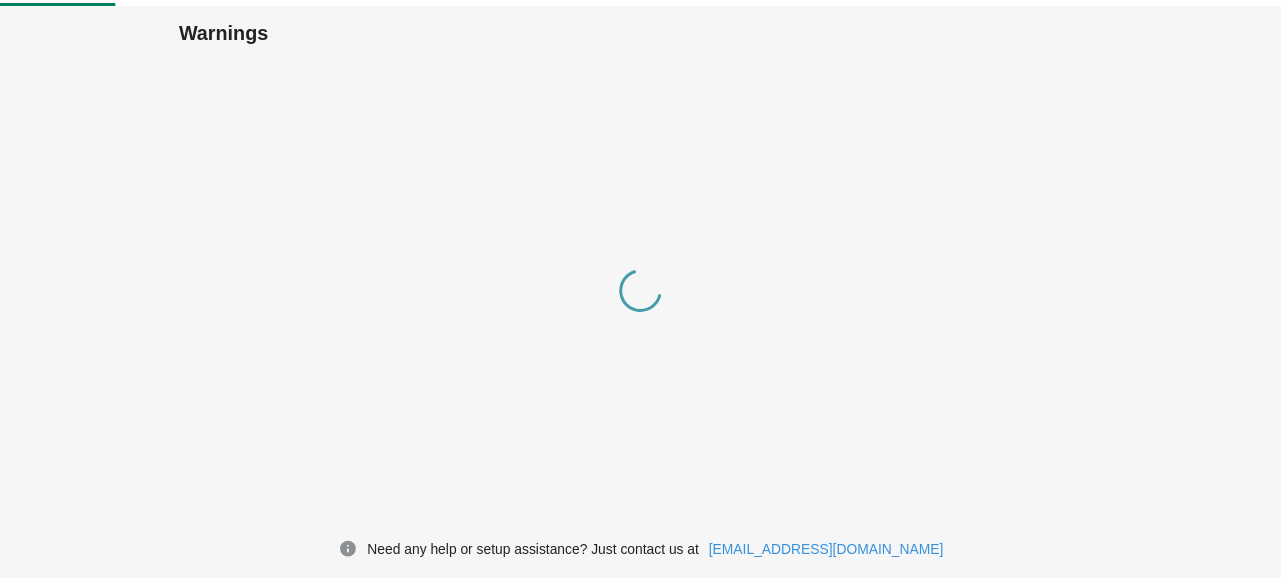 scroll, scrollTop: 0, scrollLeft: 0, axis: both 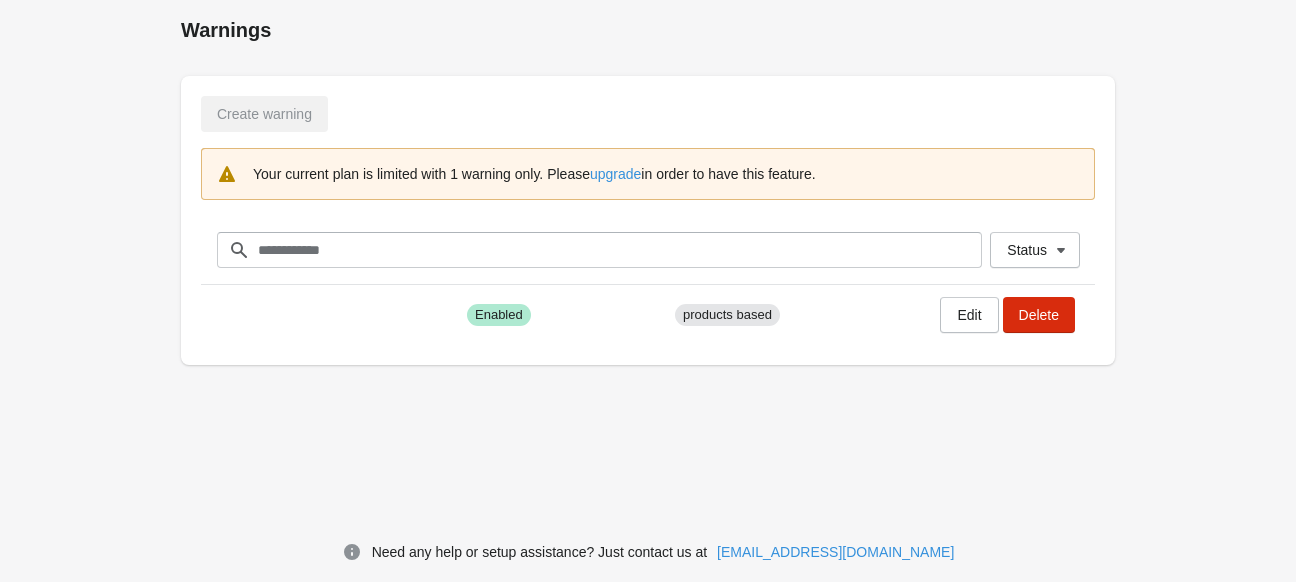 click on "Create warning" at bounding box center [648, 114] 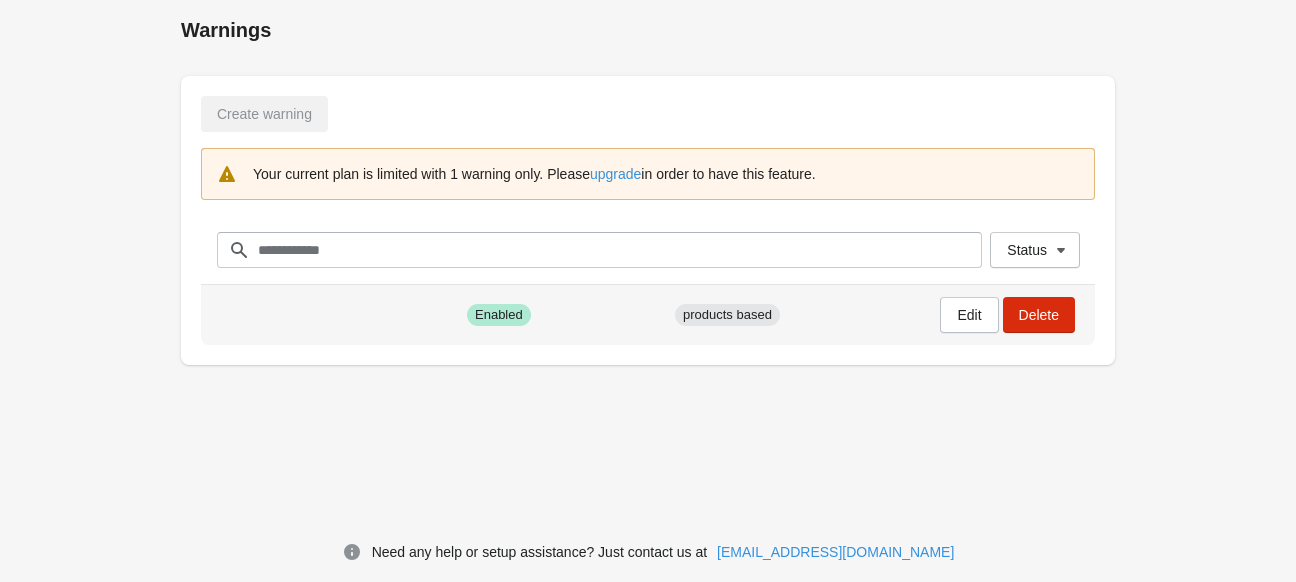 click on "Success  Enabled" at bounding box center (499, 315) 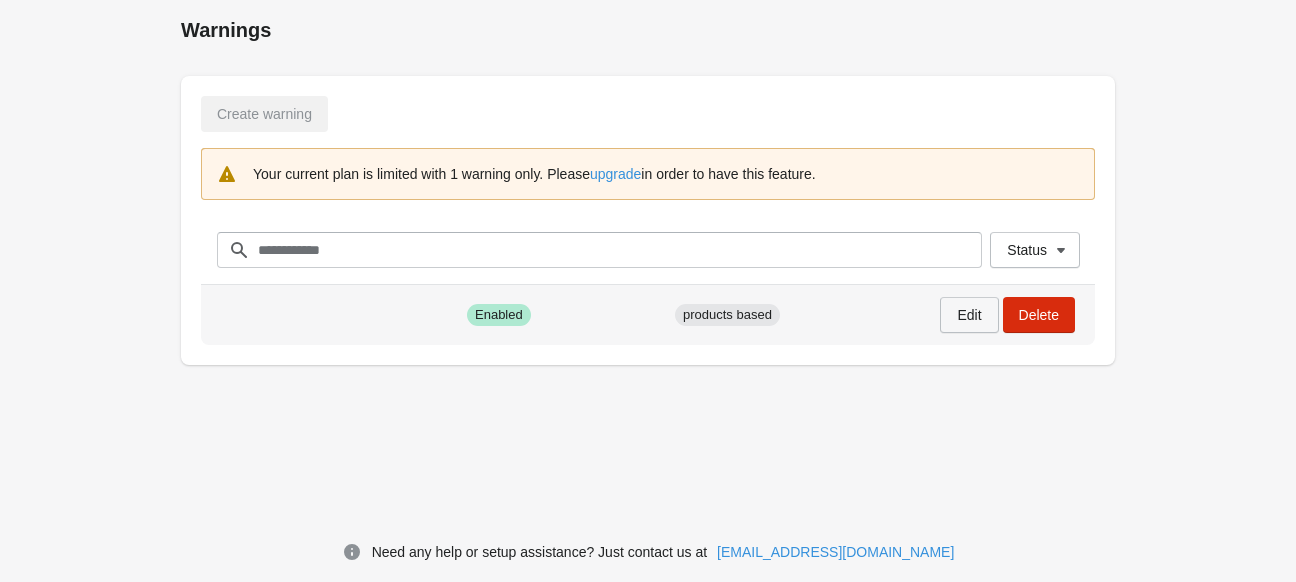 click on "Edit" at bounding box center (969, 315) 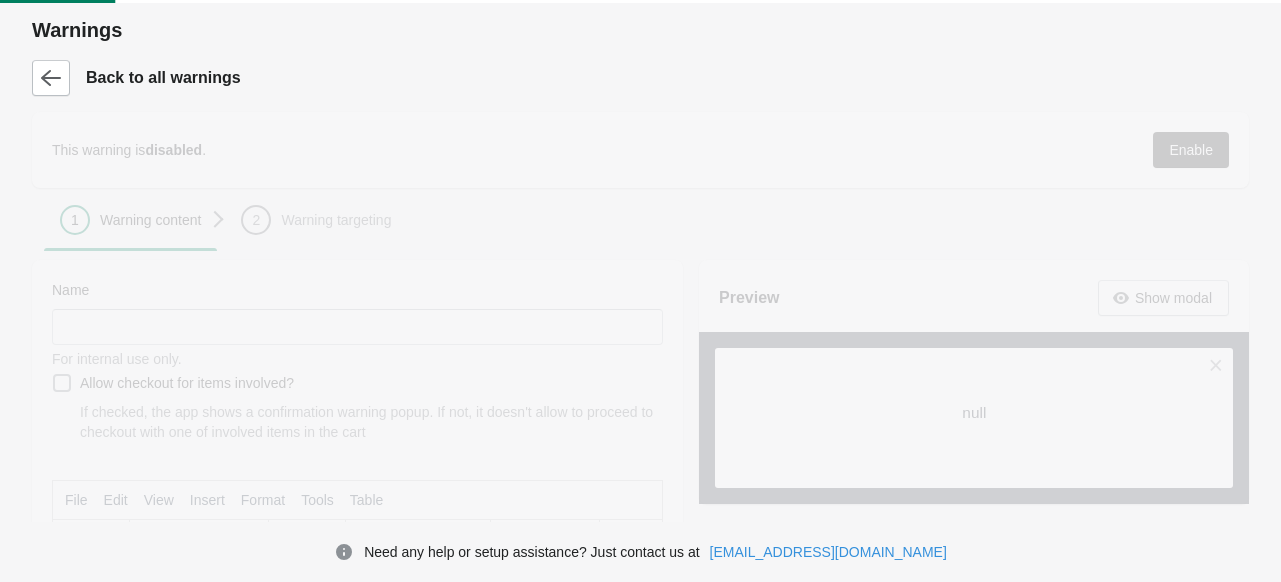 scroll, scrollTop: 0, scrollLeft: 0, axis: both 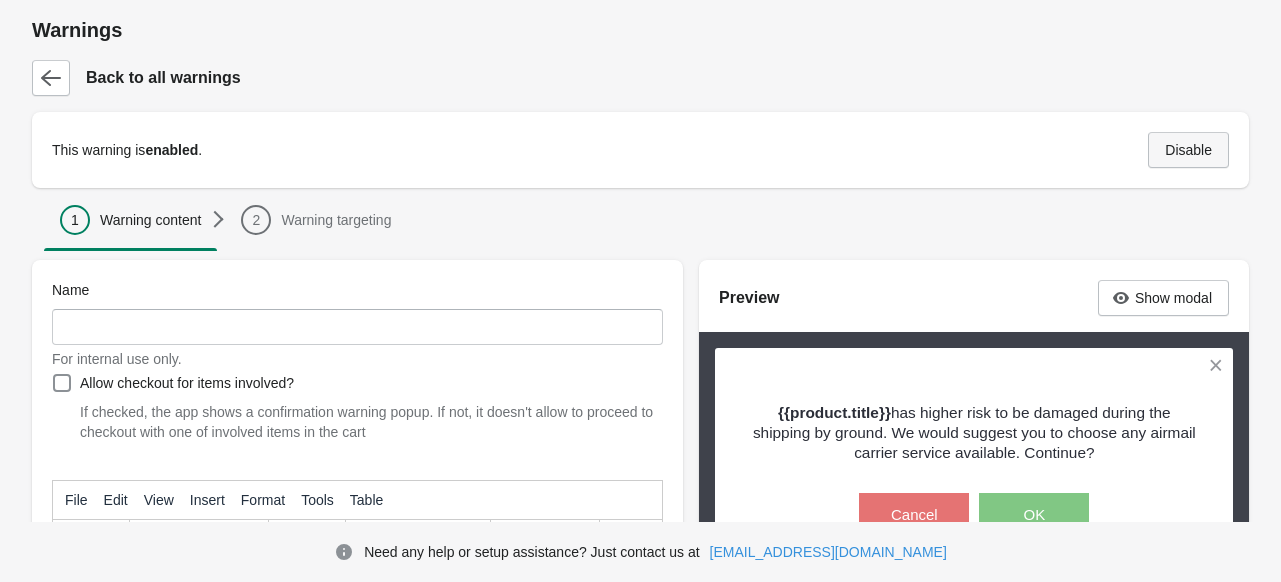 click on "Disable" at bounding box center [1188, 150] 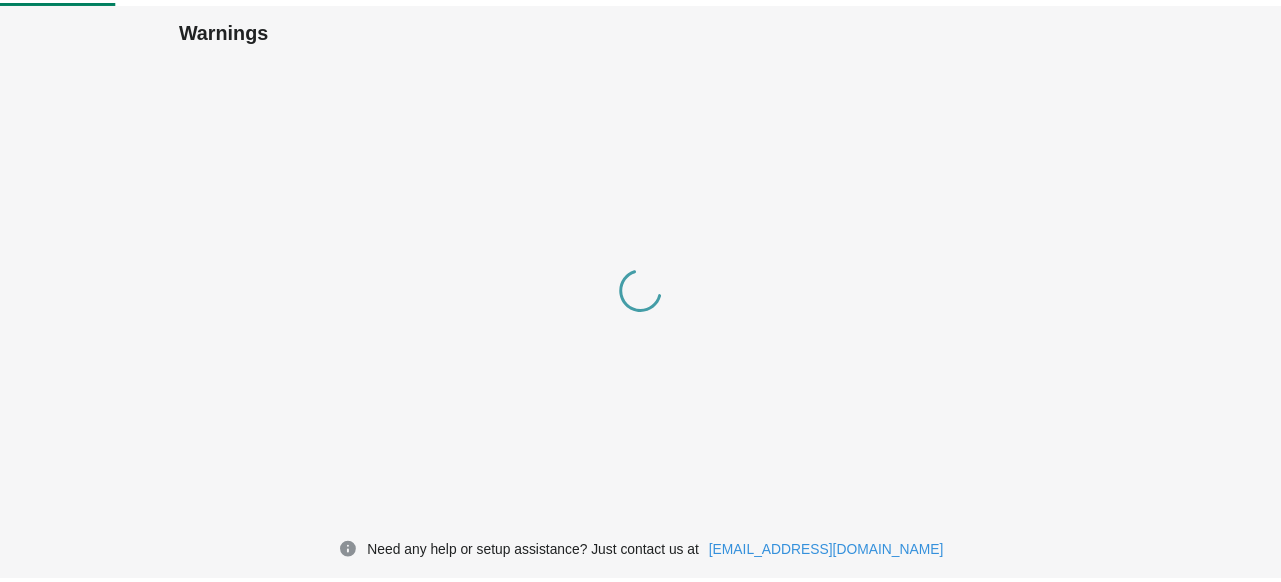 scroll, scrollTop: 0, scrollLeft: 0, axis: both 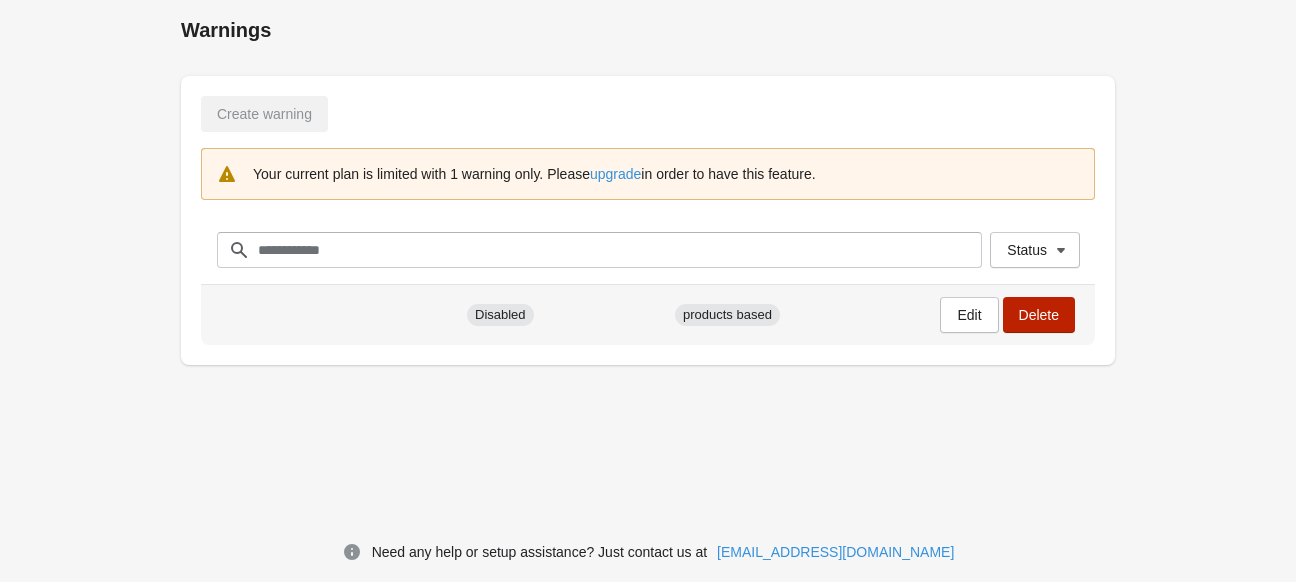 click on "Delete" at bounding box center [1039, 315] 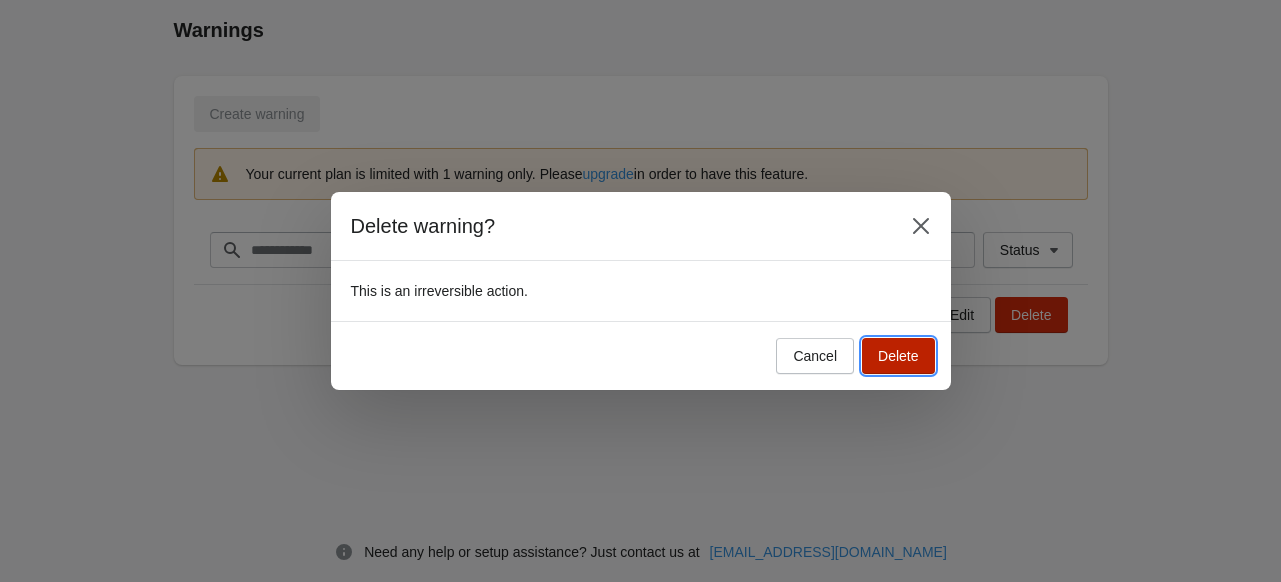 click on "Delete" at bounding box center (898, 356) 